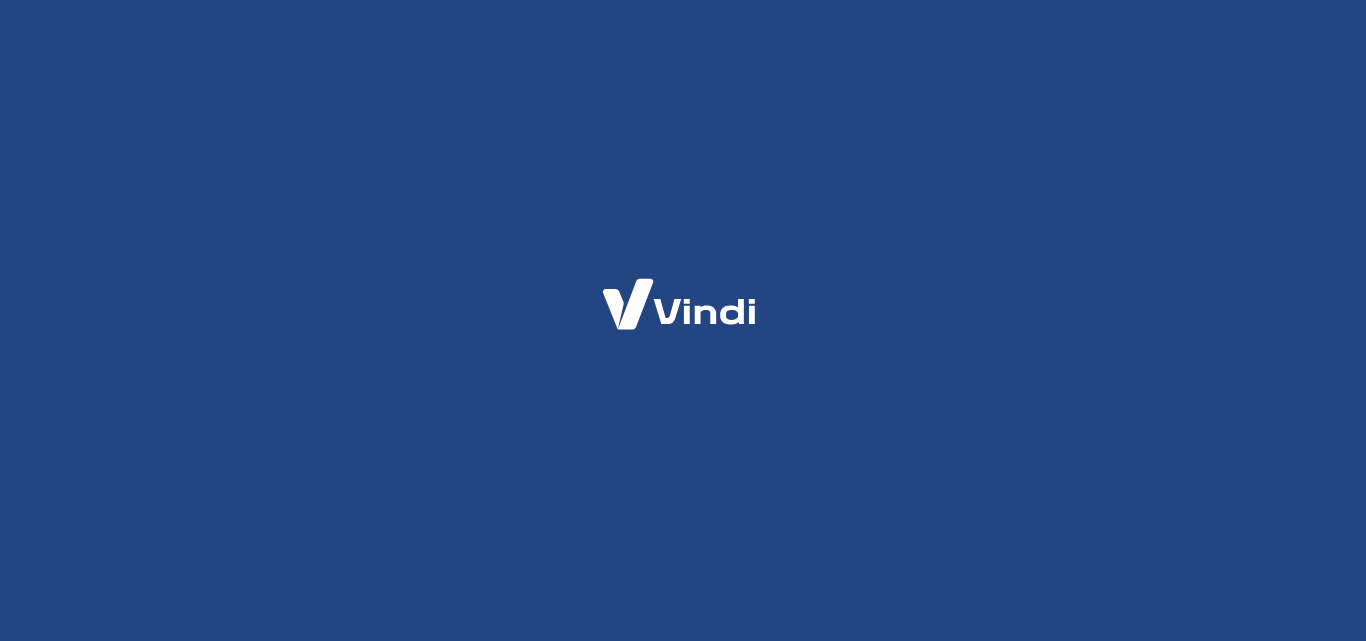 scroll, scrollTop: 0, scrollLeft: 0, axis: both 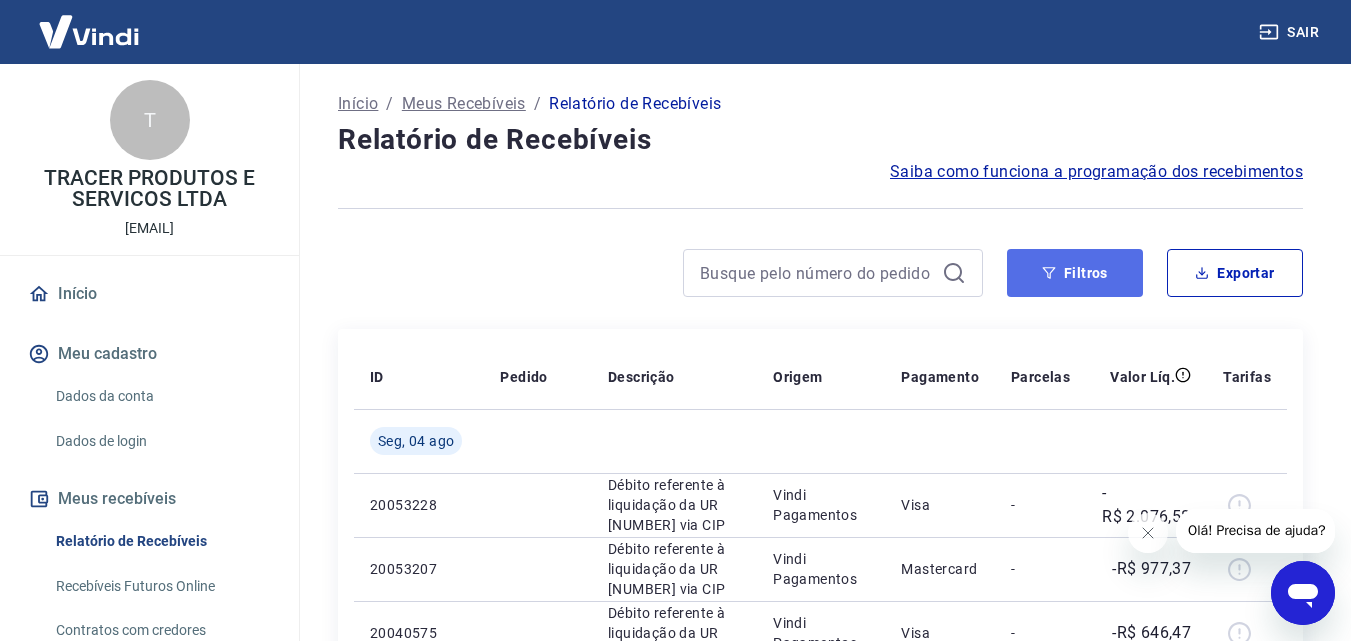 click on "Filtros" at bounding box center (1075, 273) 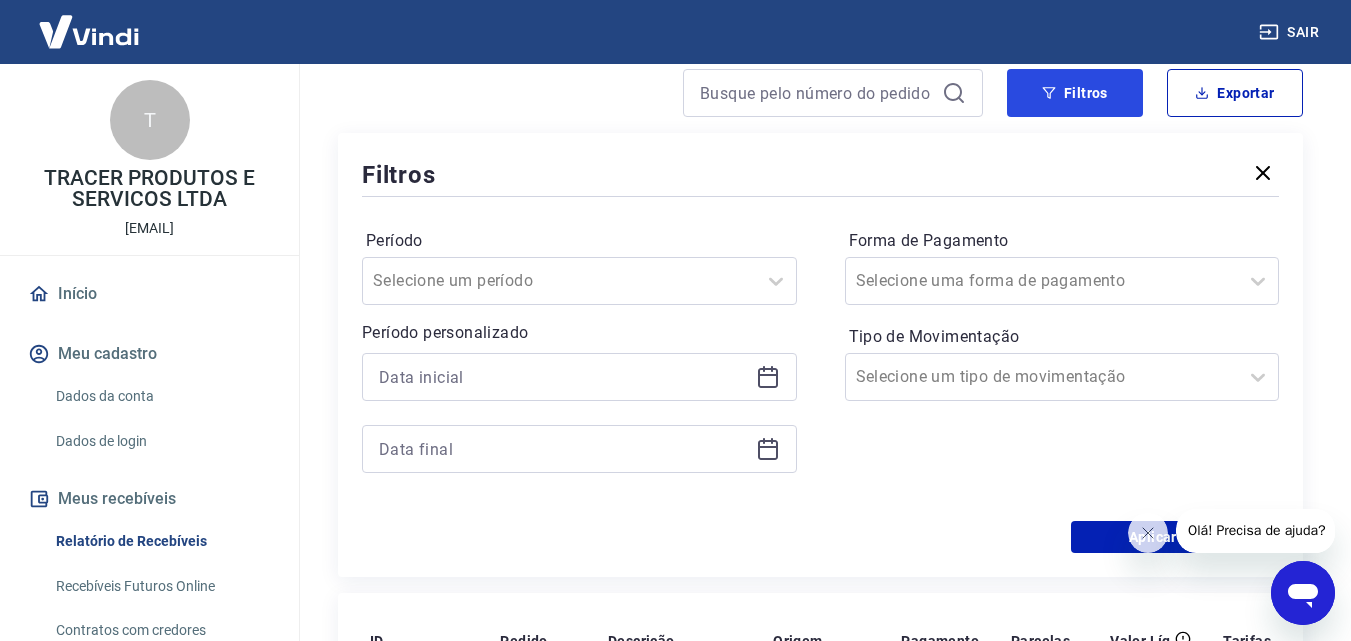 scroll, scrollTop: 200, scrollLeft: 0, axis: vertical 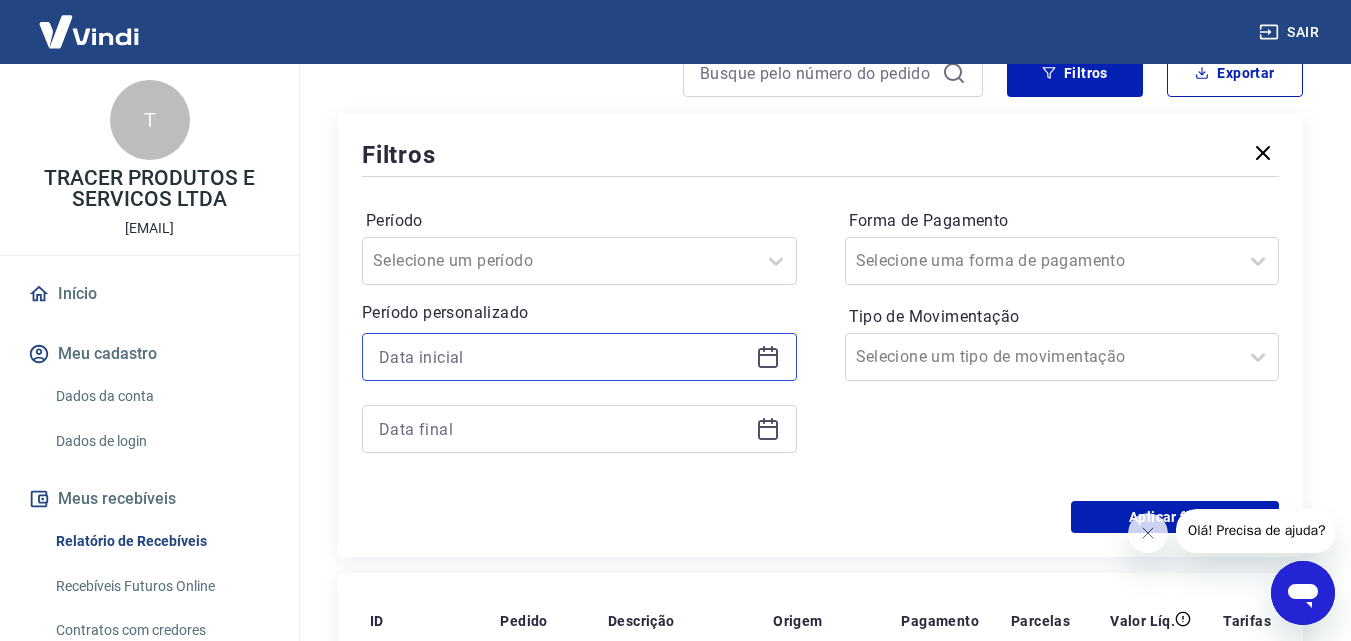 click at bounding box center [563, 357] 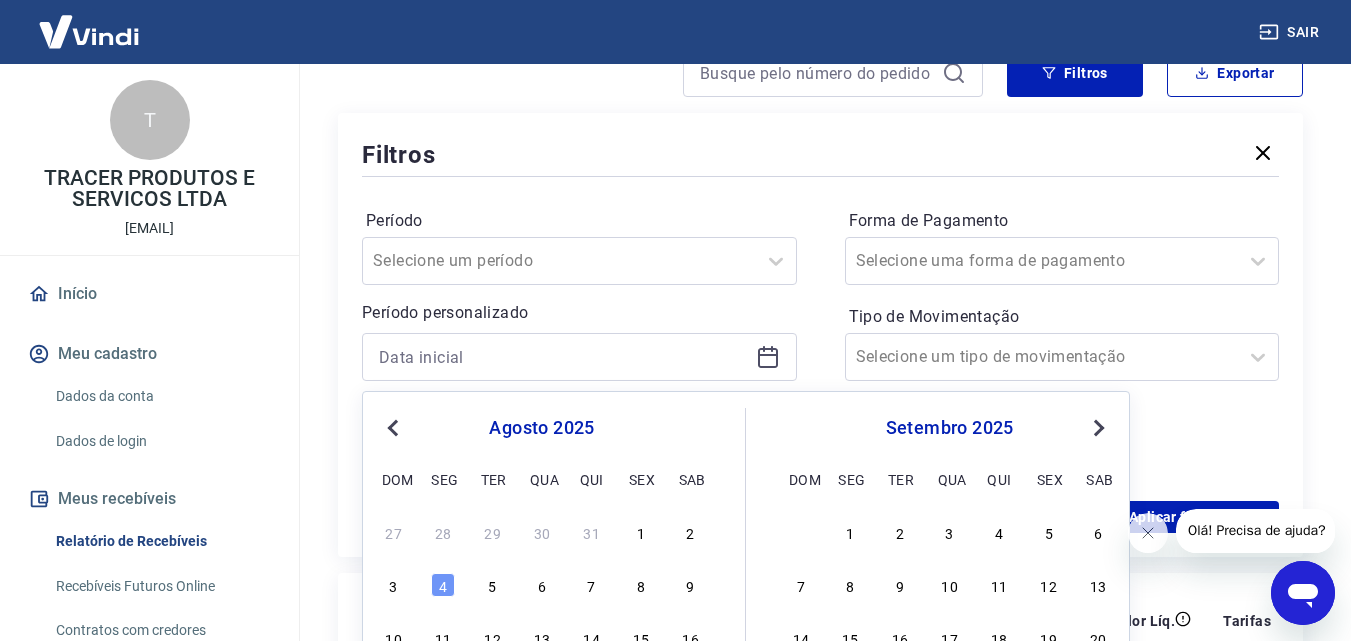 click on "Previous Month" at bounding box center [393, 428] 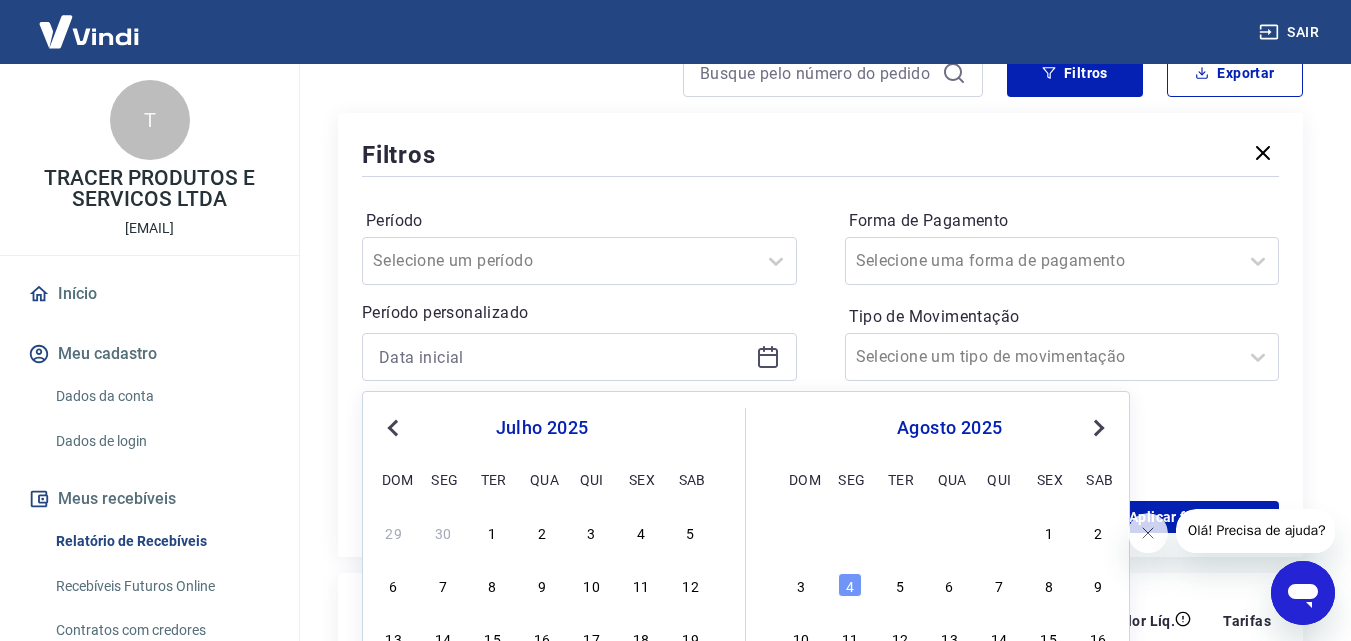 drag, startPoint x: 477, startPoint y: 541, endPoint x: 488, endPoint y: 545, distance: 11.7046995 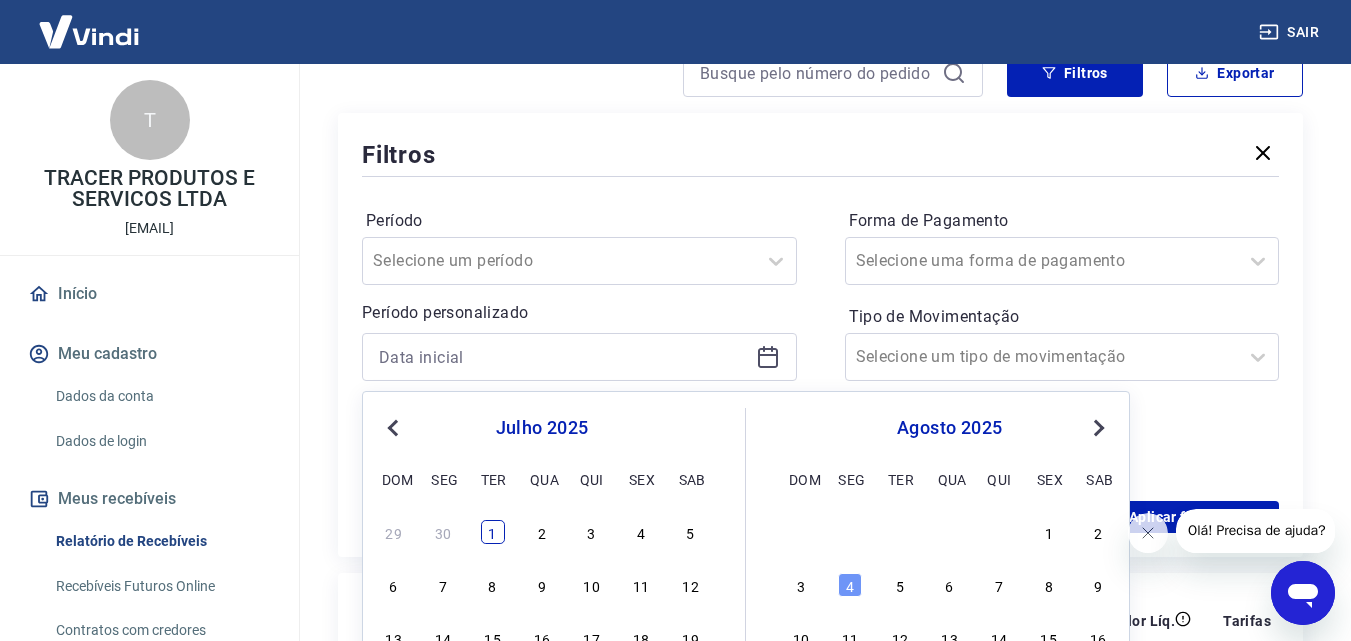 click on "1" at bounding box center [493, 532] 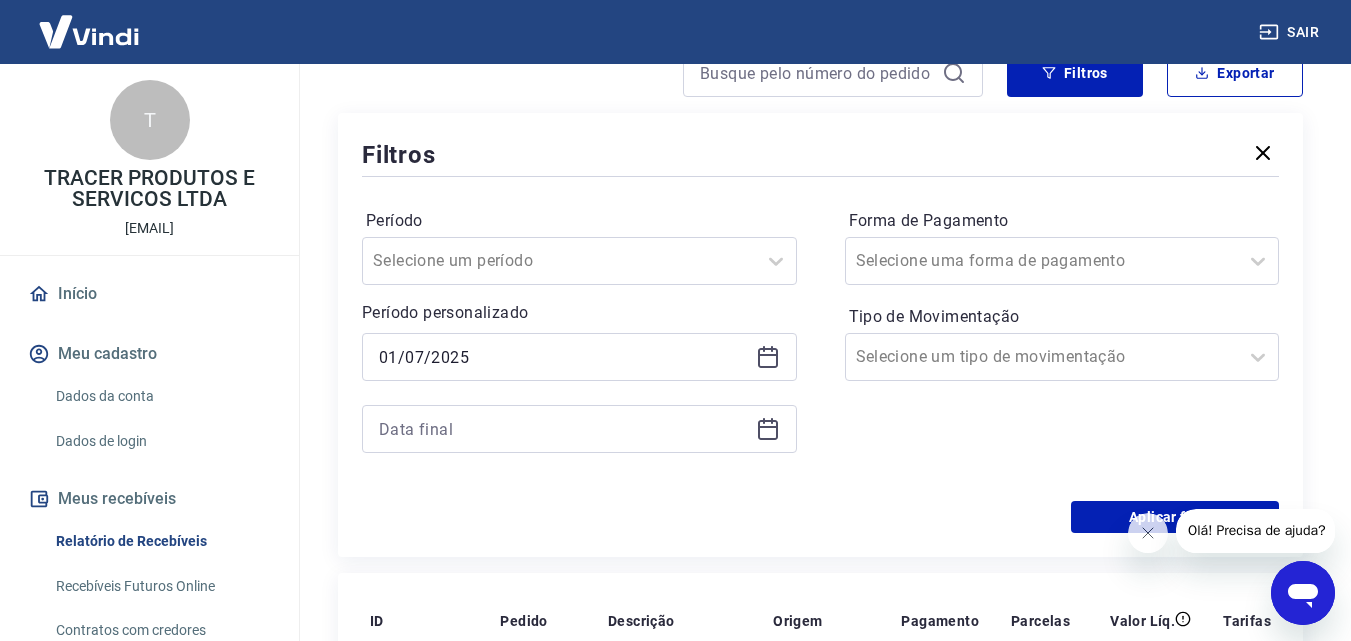 type on "01/07/2025" 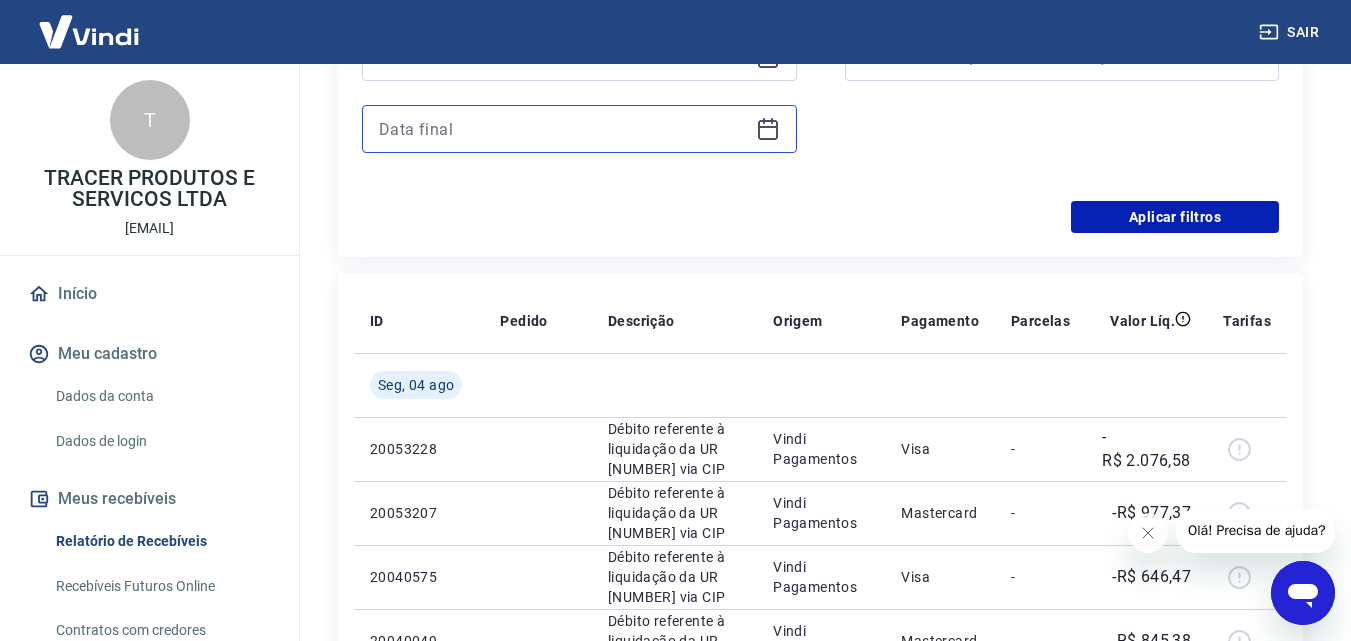 click at bounding box center (563, 129) 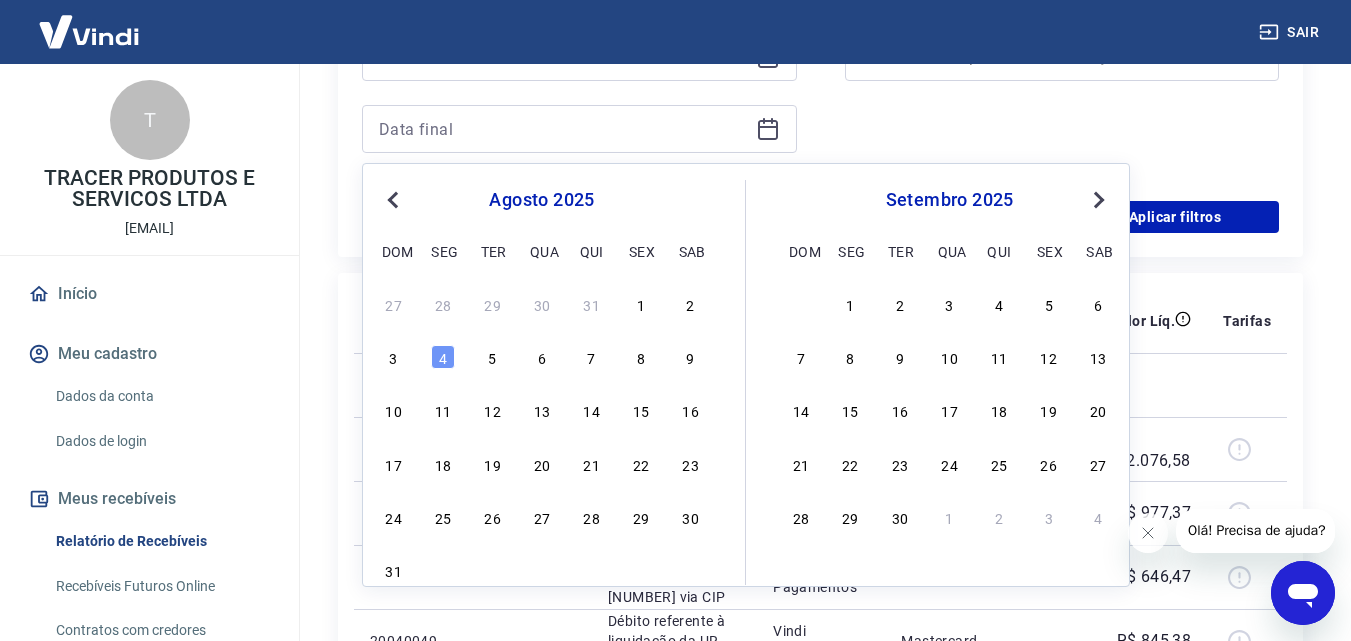 click on "Previous Month" at bounding box center (395, 199) 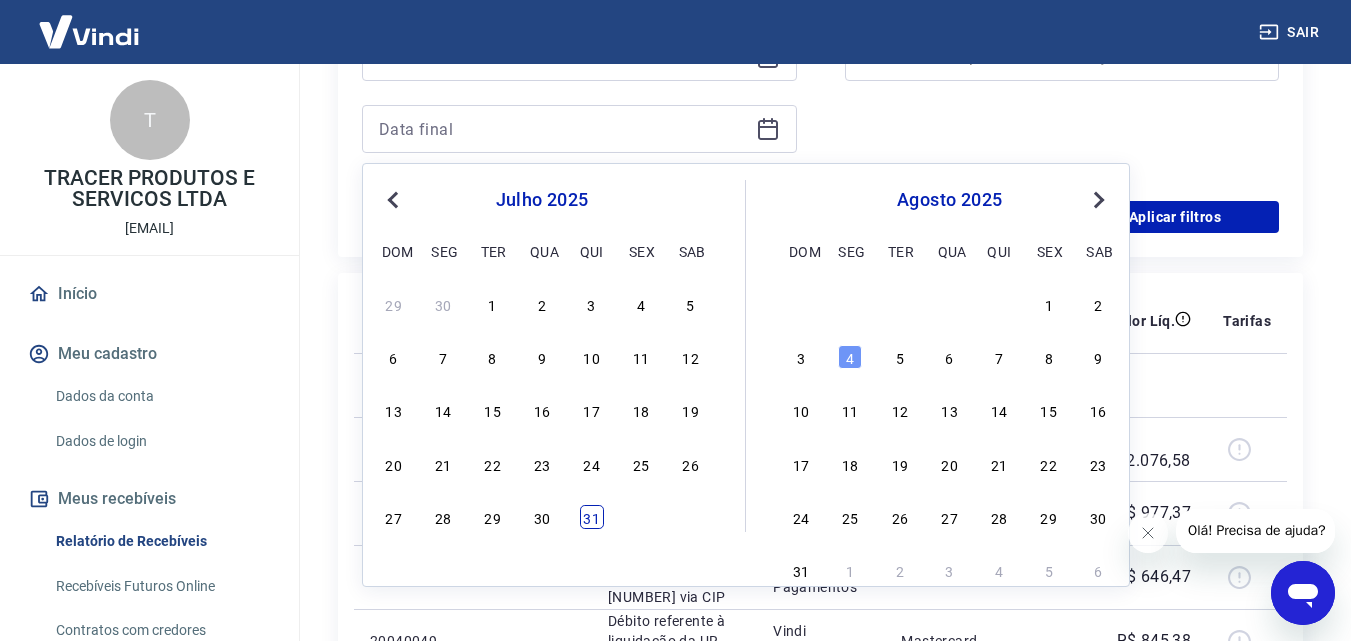 click on "31" at bounding box center [592, 517] 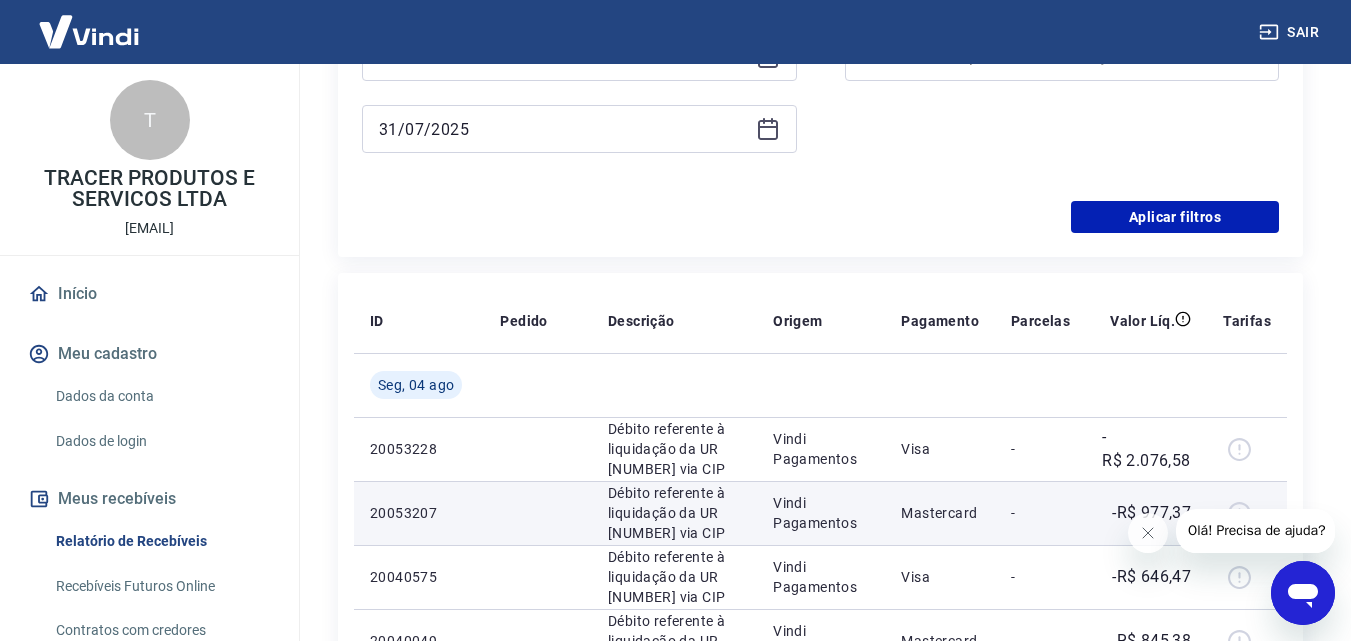 type on "31/07/2025" 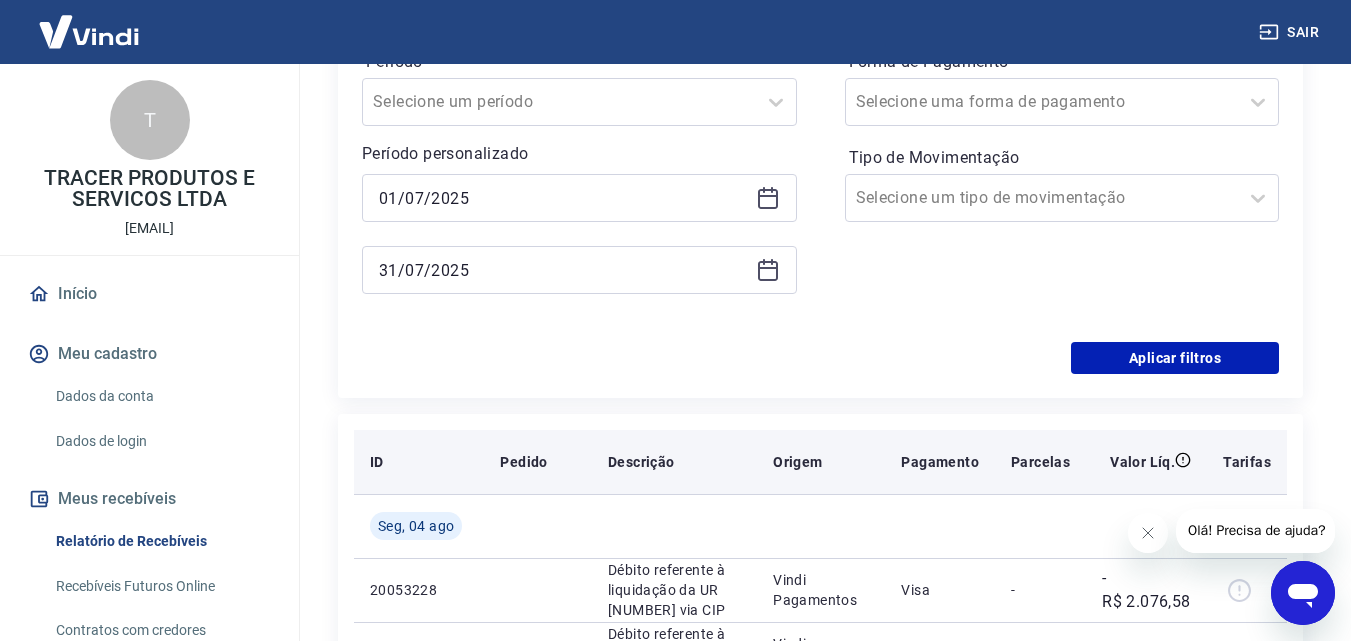 scroll, scrollTop: 200, scrollLeft: 0, axis: vertical 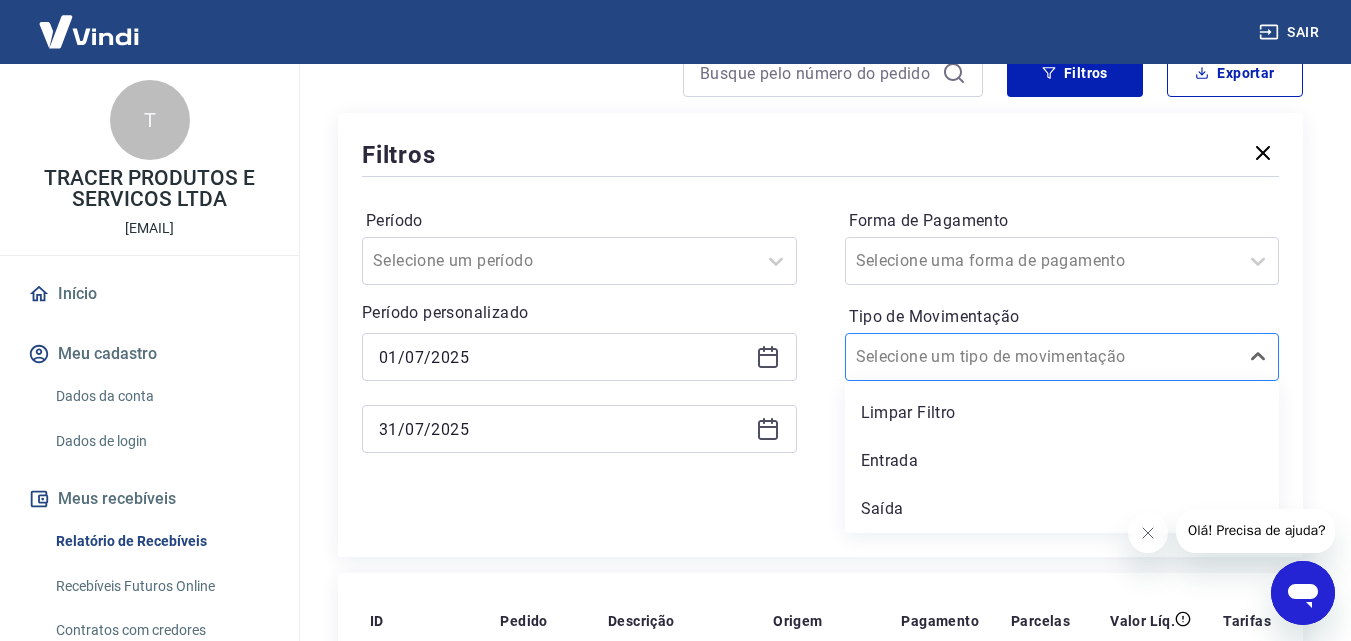 click at bounding box center (1042, 357) 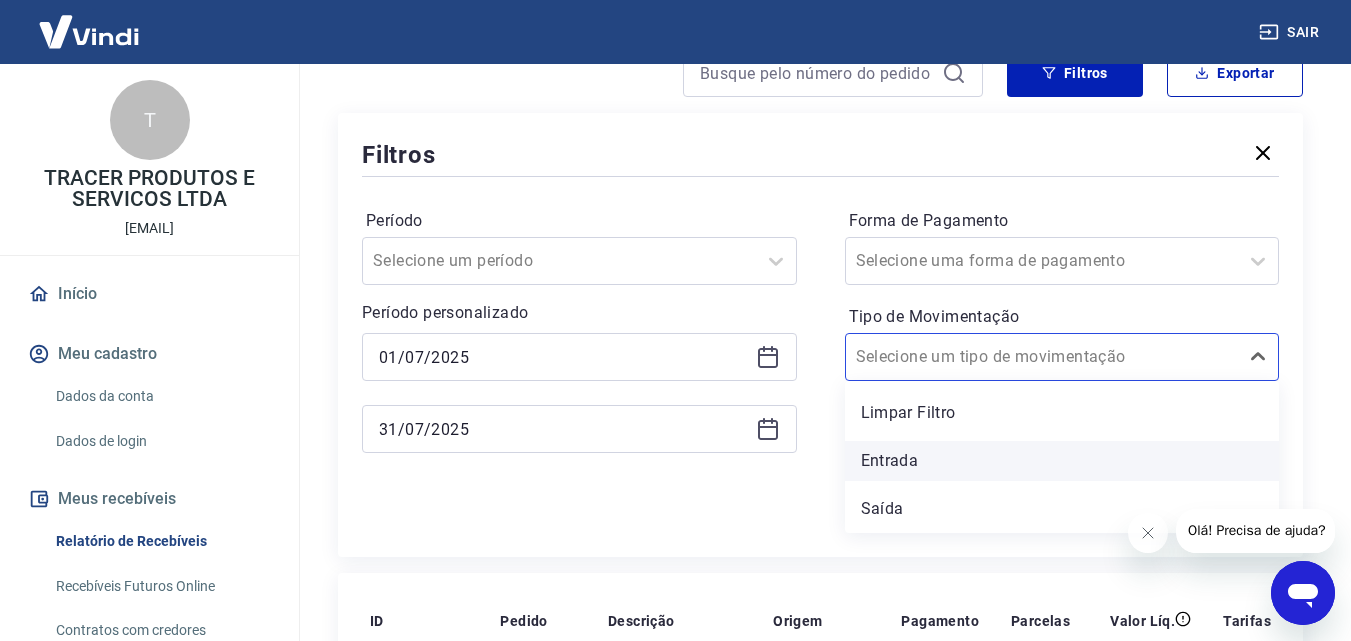 click on "Entrada" at bounding box center (1062, 461) 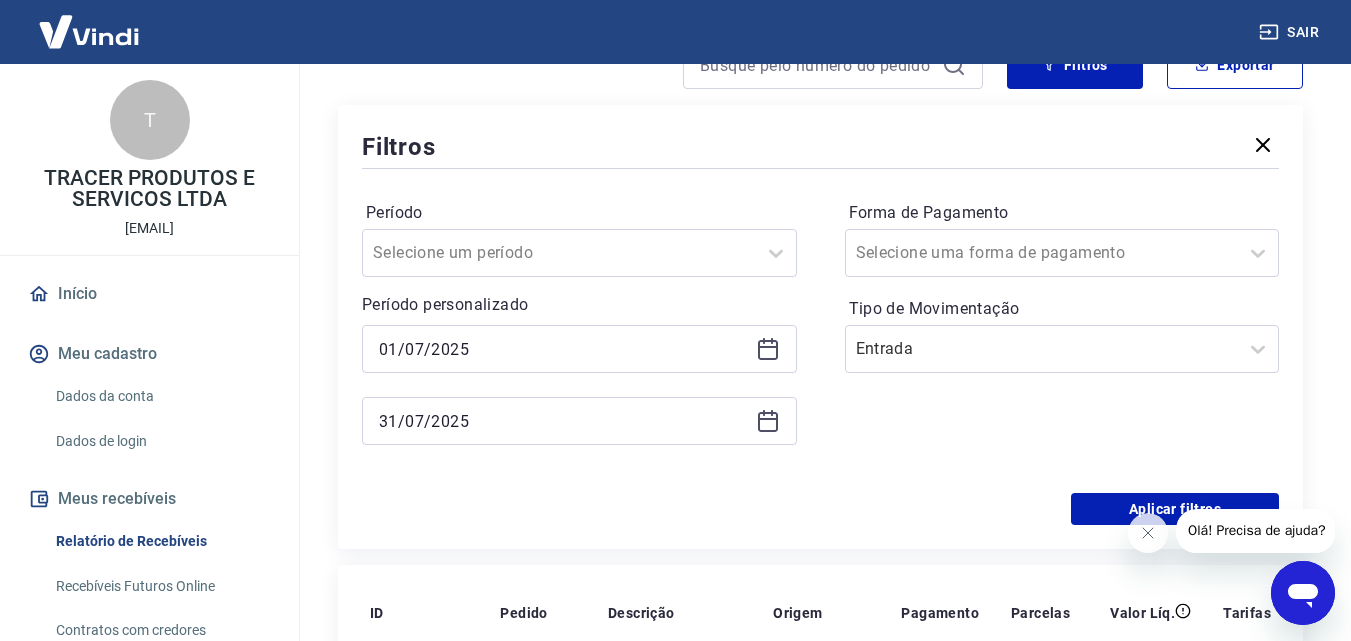 scroll, scrollTop: 200, scrollLeft: 0, axis: vertical 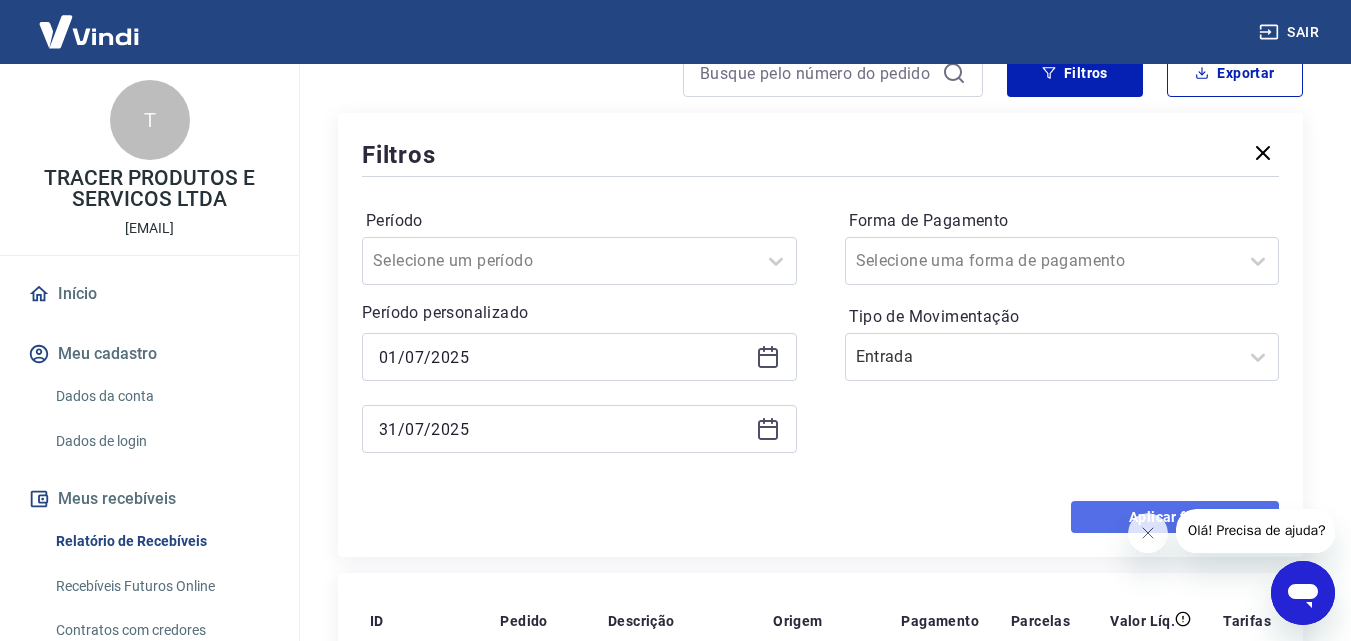 click on "Aplicar filtros" at bounding box center (1175, 517) 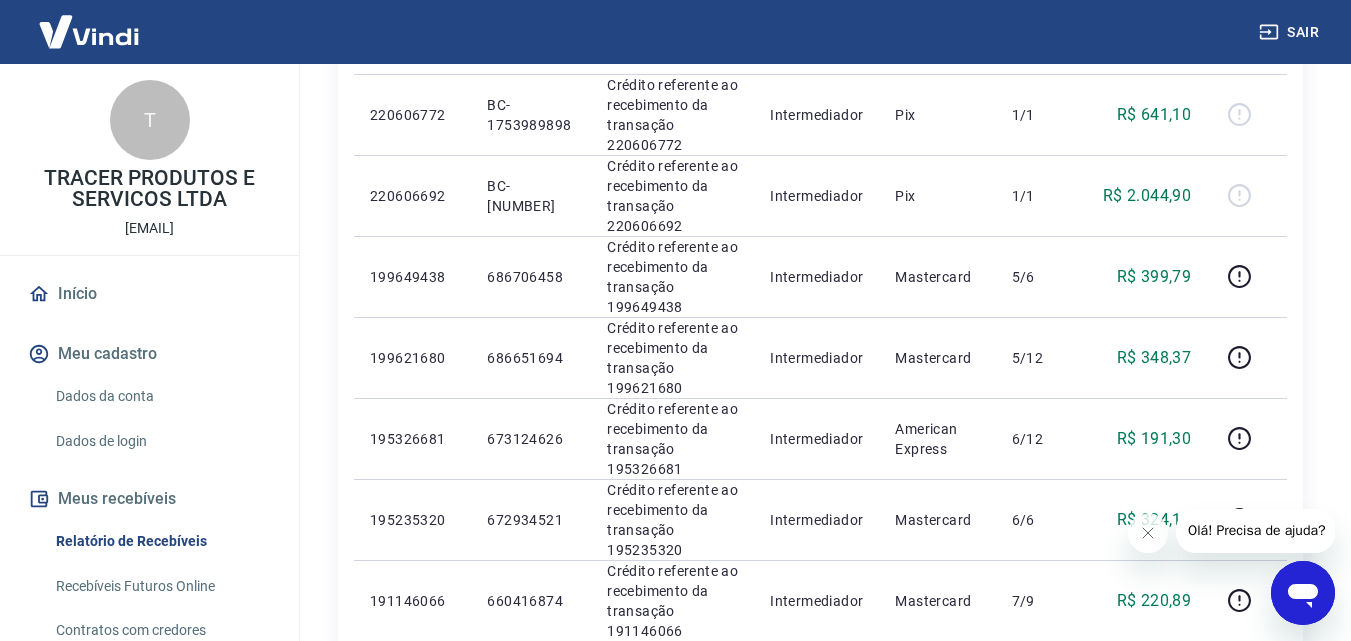 scroll, scrollTop: 400, scrollLeft: 0, axis: vertical 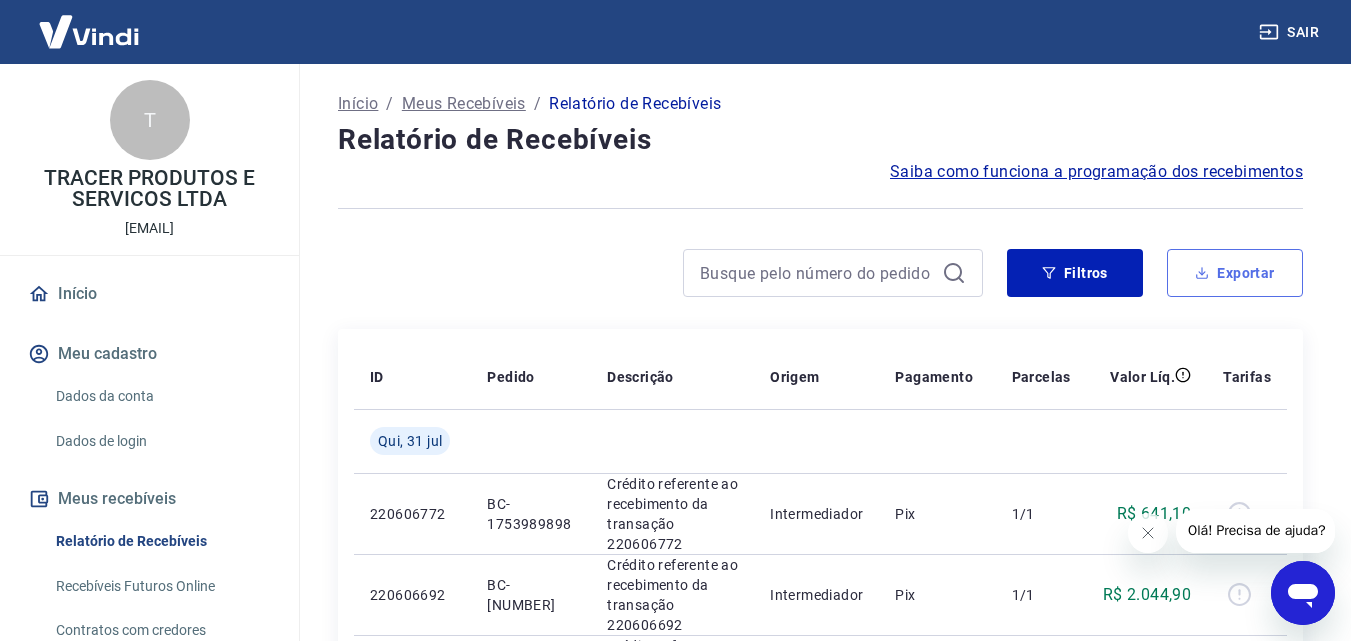 click on "Exportar" at bounding box center [1235, 273] 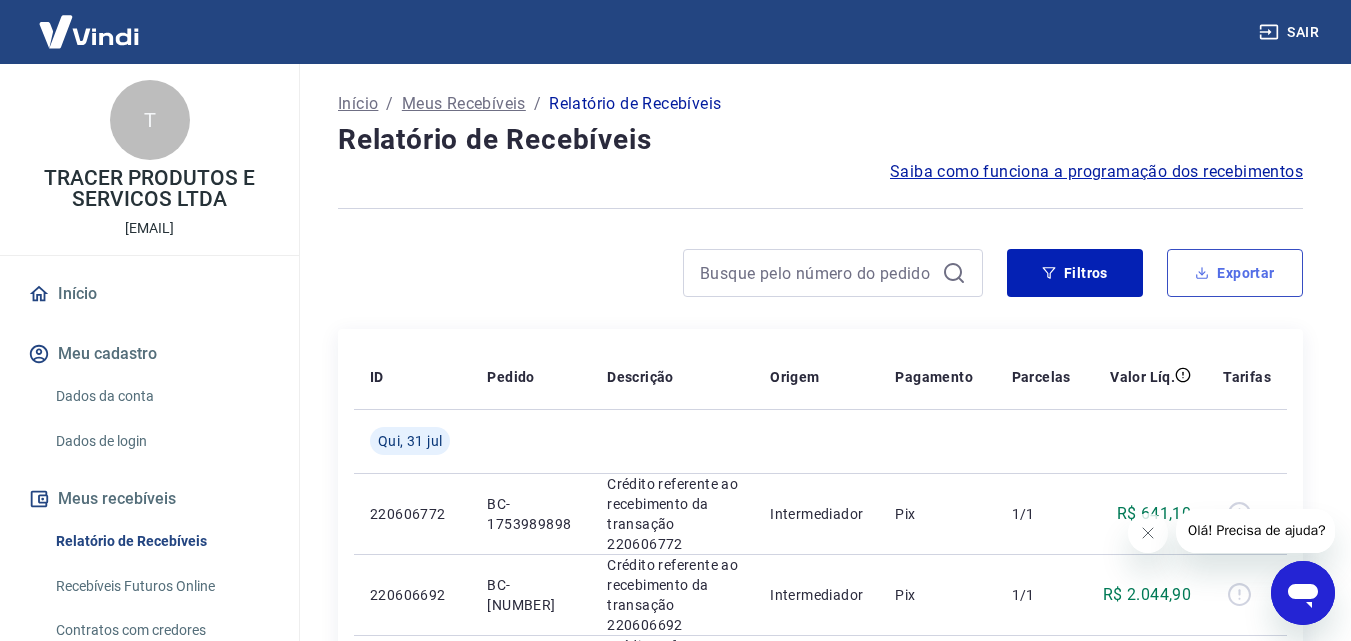 type on "01/07/2025" 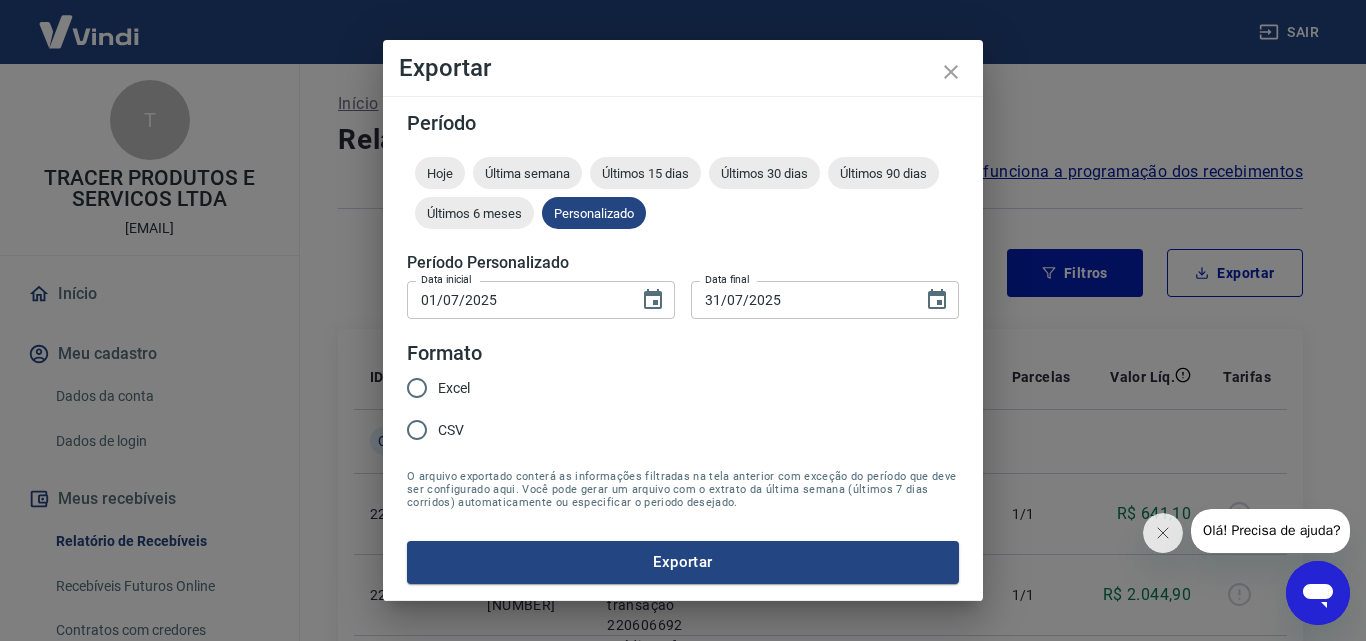 click on "Excel" at bounding box center [454, 388] 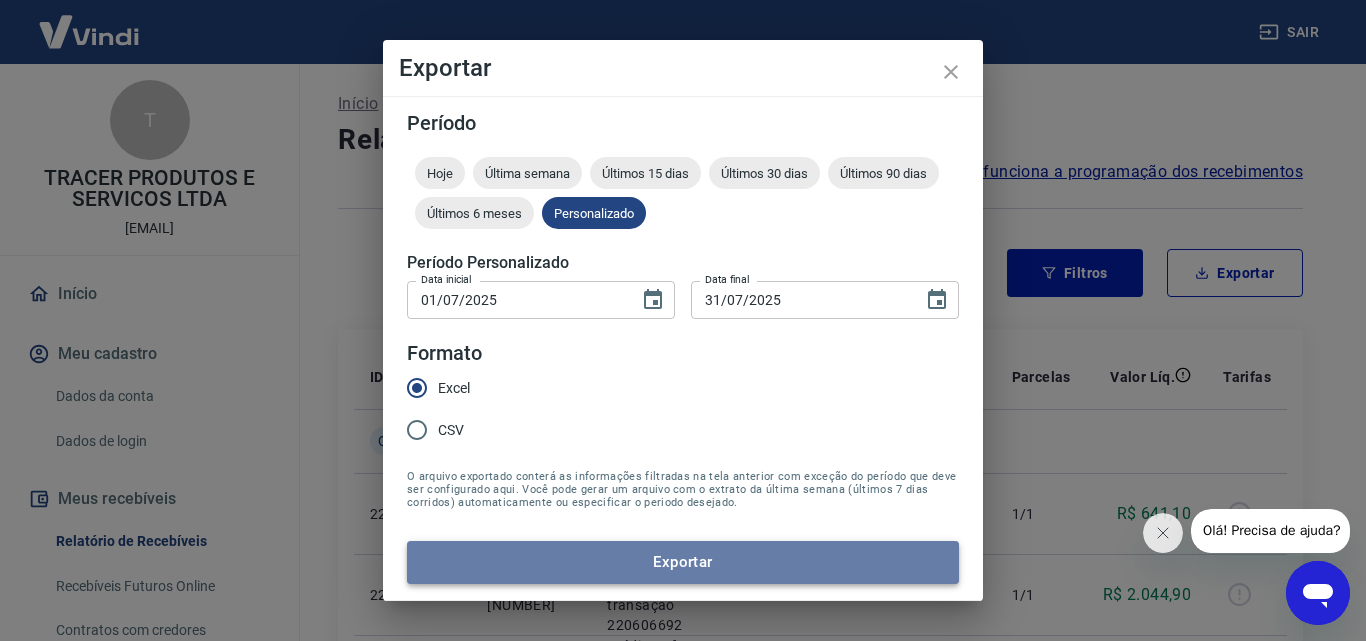 click on "Exportar" at bounding box center [683, 562] 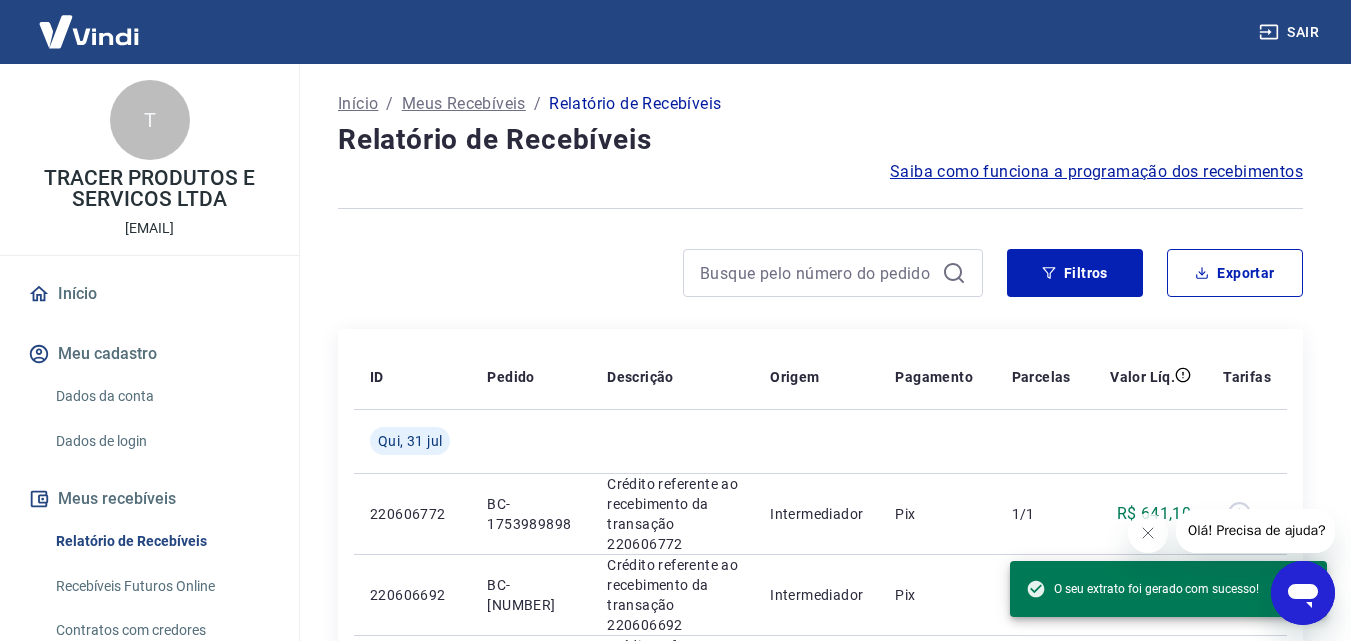 click on "Sair" at bounding box center (1291, 32) 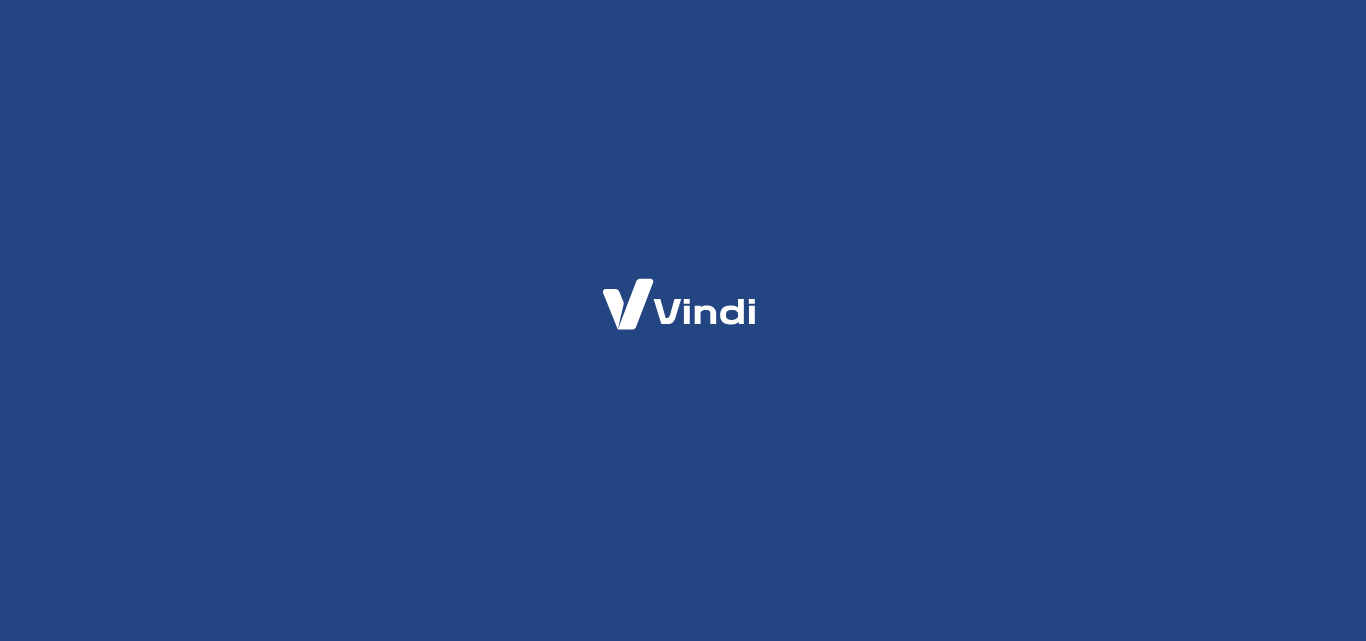 scroll, scrollTop: 0, scrollLeft: 0, axis: both 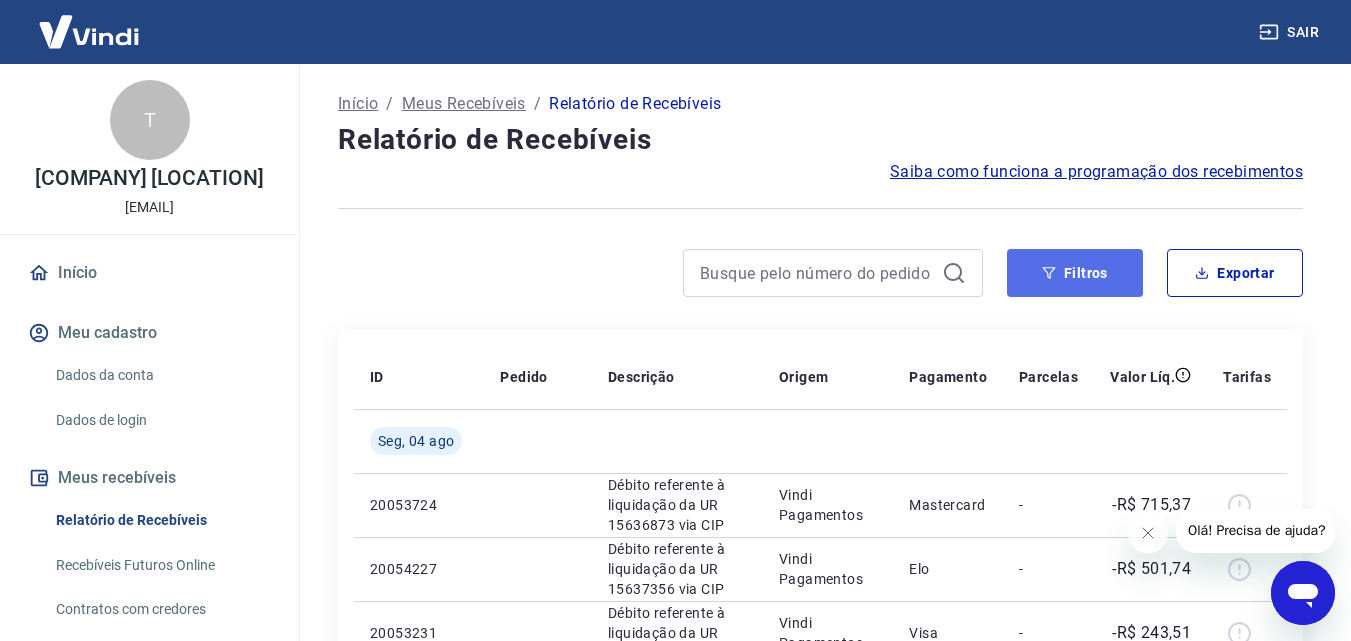 click on "Filtros" at bounding box center (1075, 273) 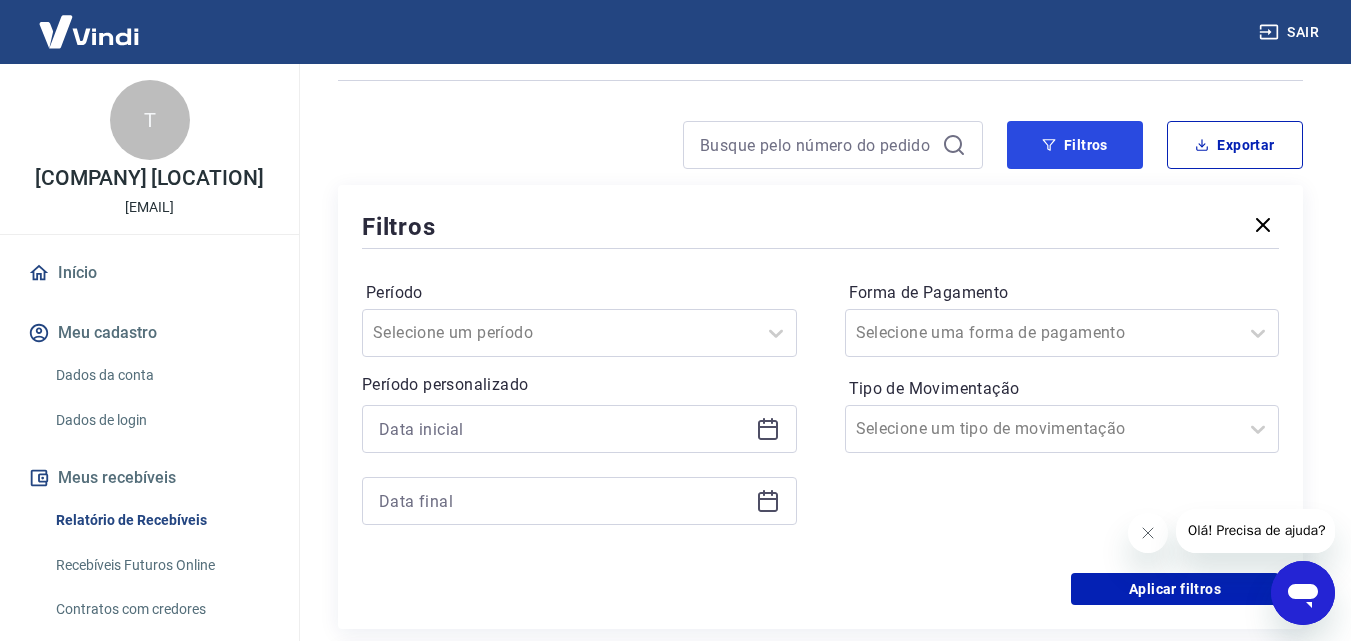 scroll, scrollTop: 200, scrollLeft: 0, axis: vertical 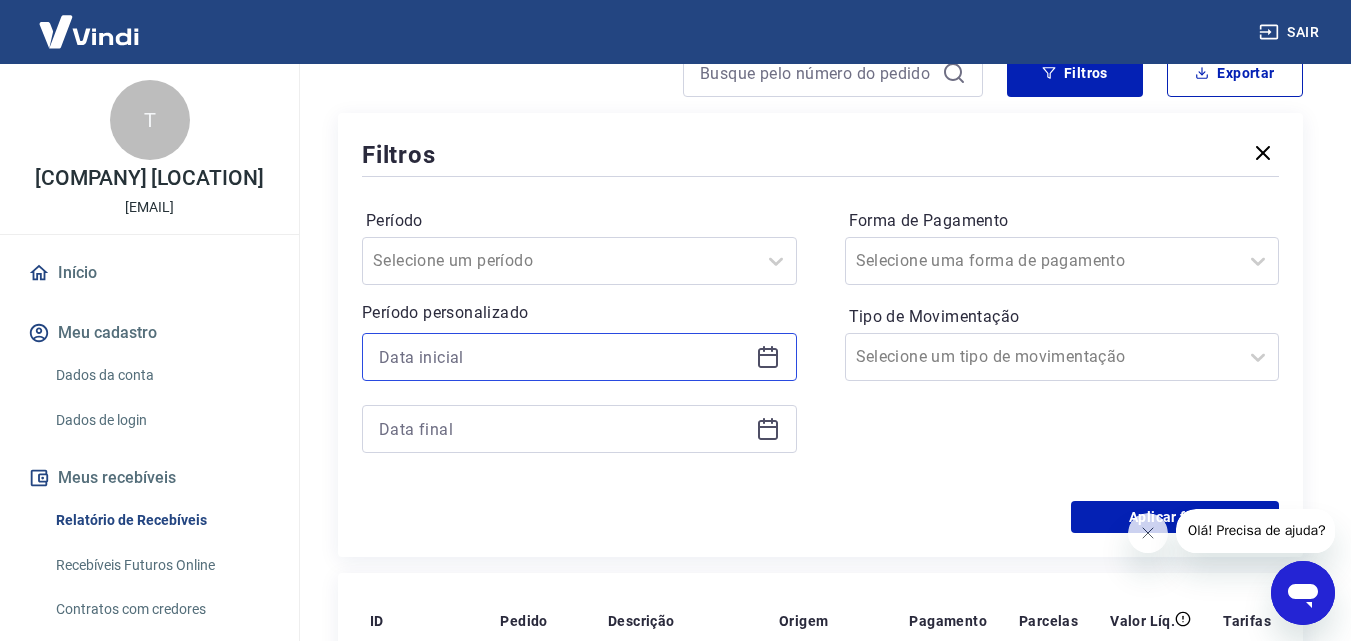 click at bounding box center [563, 357] 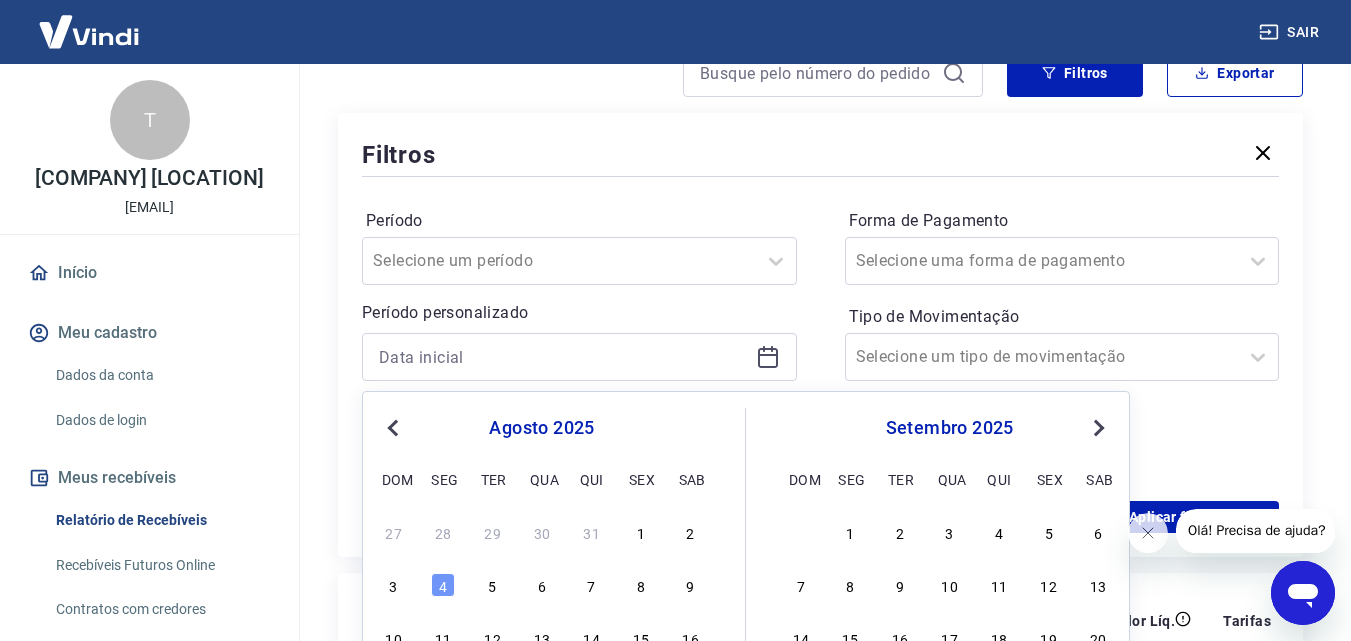 drag, startPoint x: 379, startPoint y: 422, endPoint x: 393, endPoint y: 428, distance: 15.231546 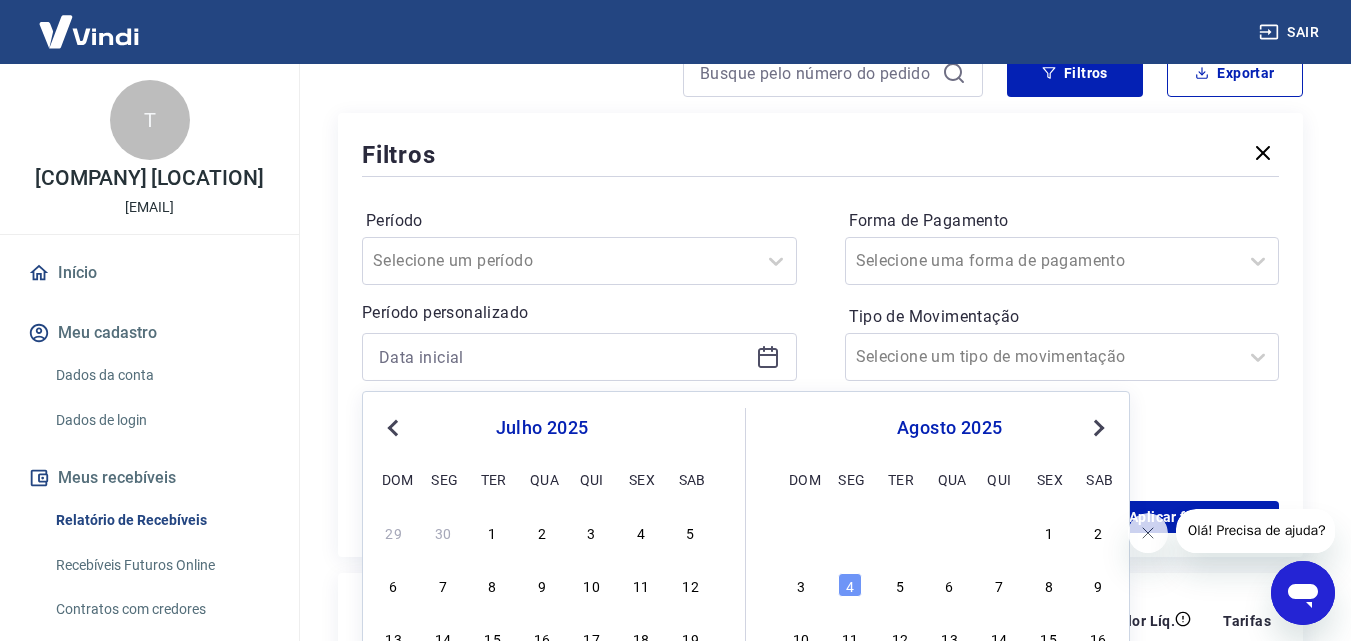 drag, startPoint x: 495, startPoint y: 529, endPoint x: 498, endPoint y: 454, distance: 75.059975 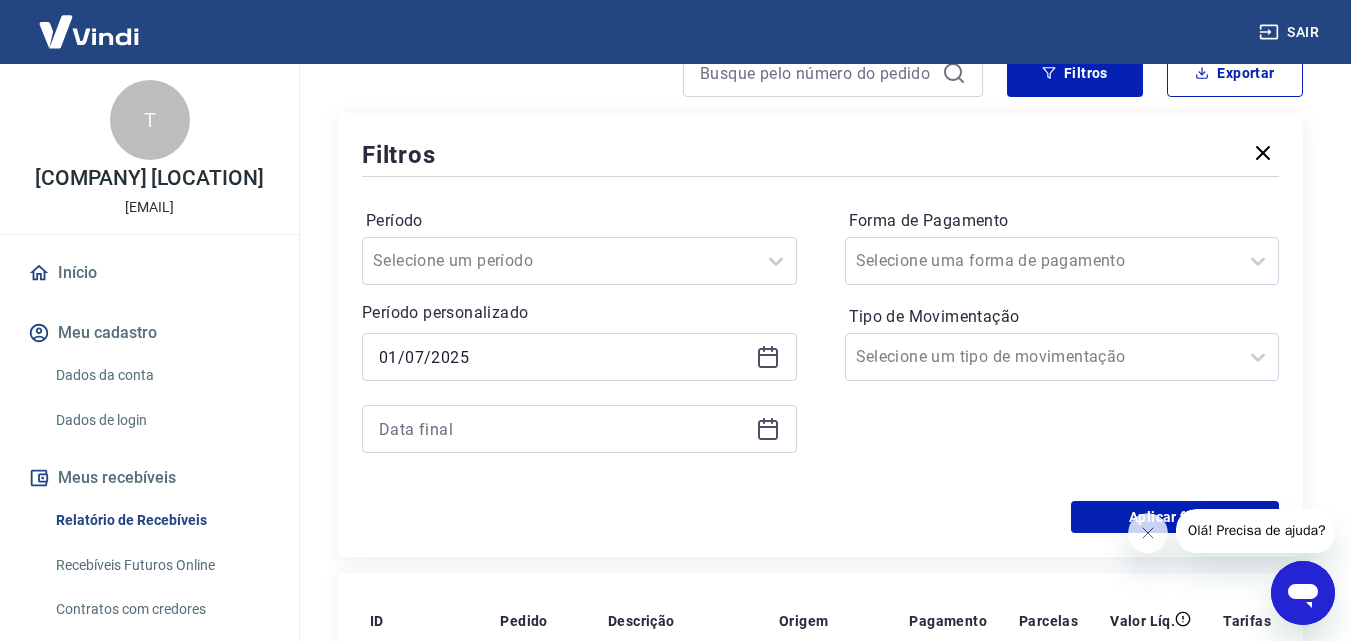 type on "01/07/2025" 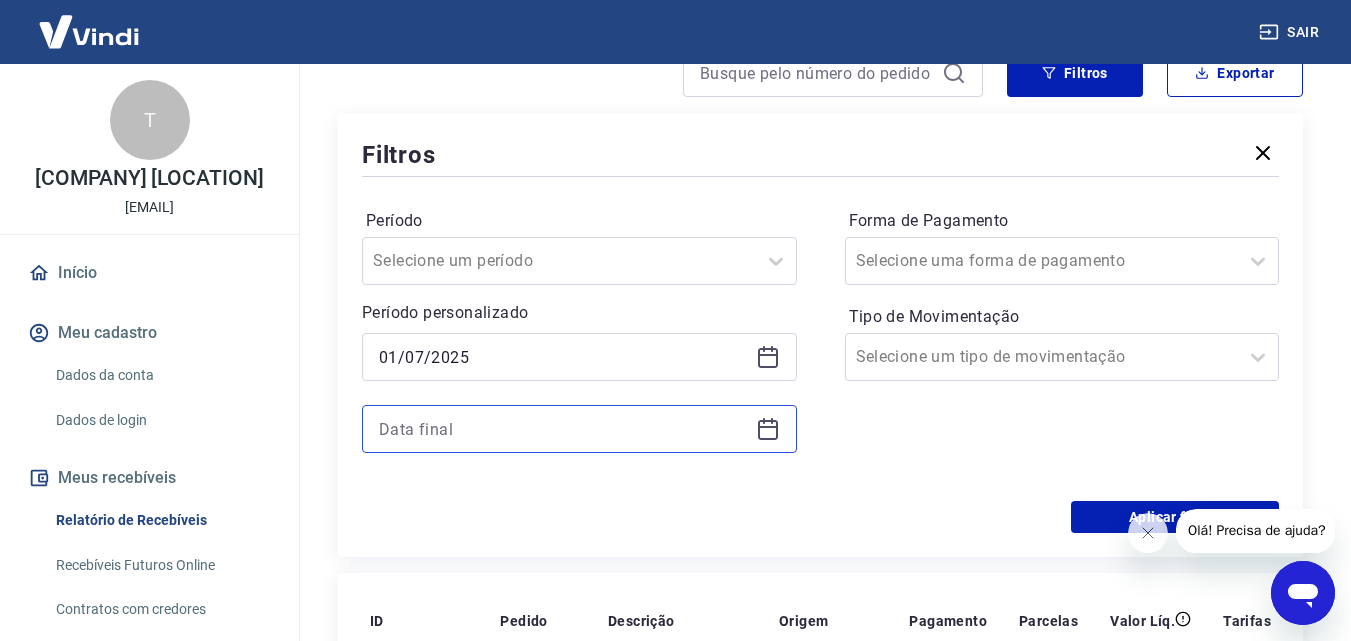 click at bounding box center [563, 429] 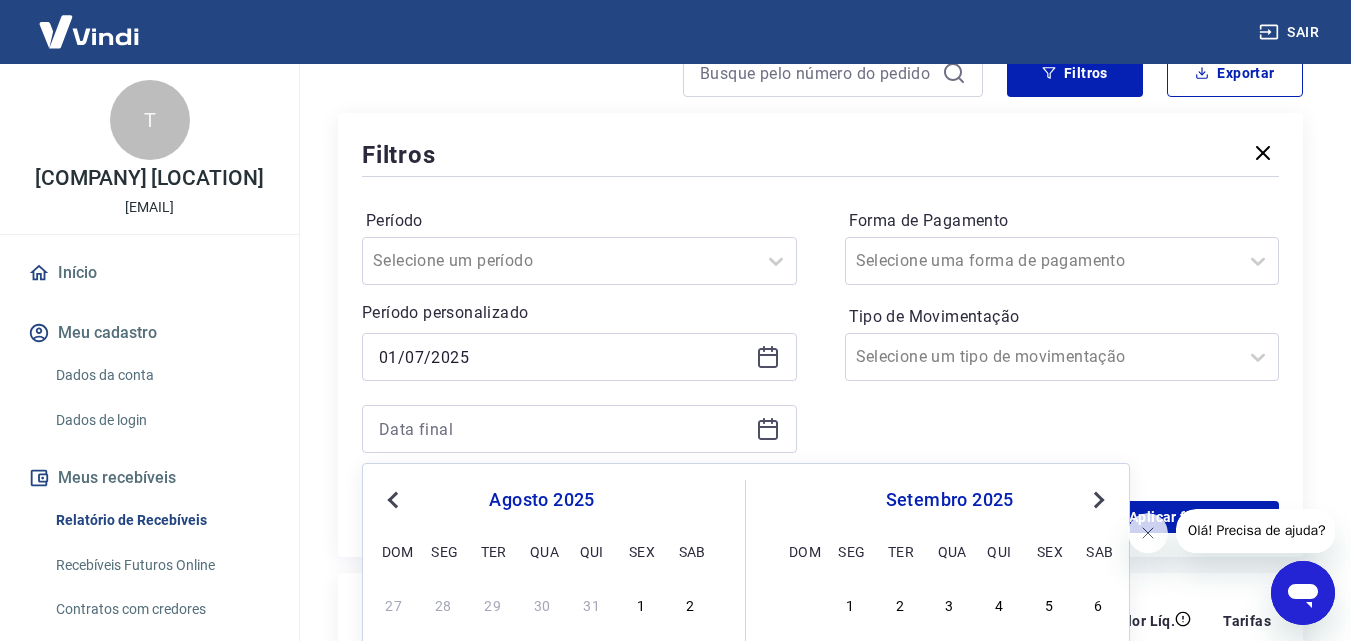 click on "Previous Month" at bounding box center [393, 500] 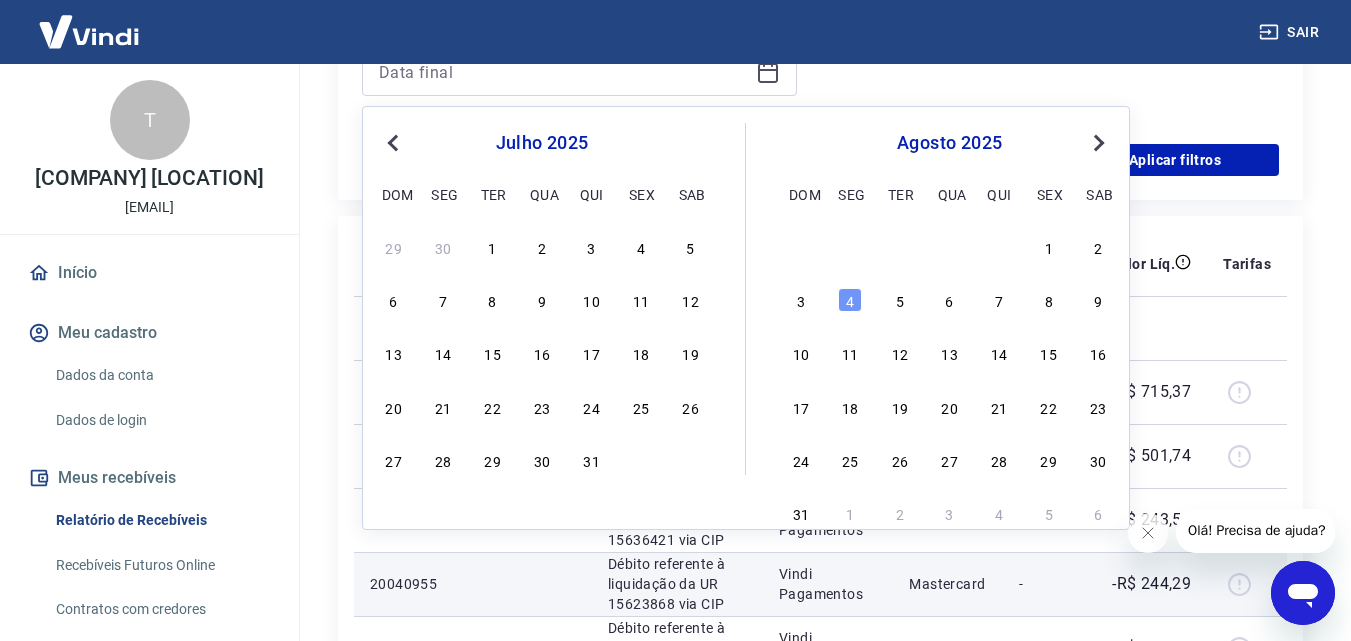 scroll, scrollTop: 600, scrollLeft: 0, axis: vertical 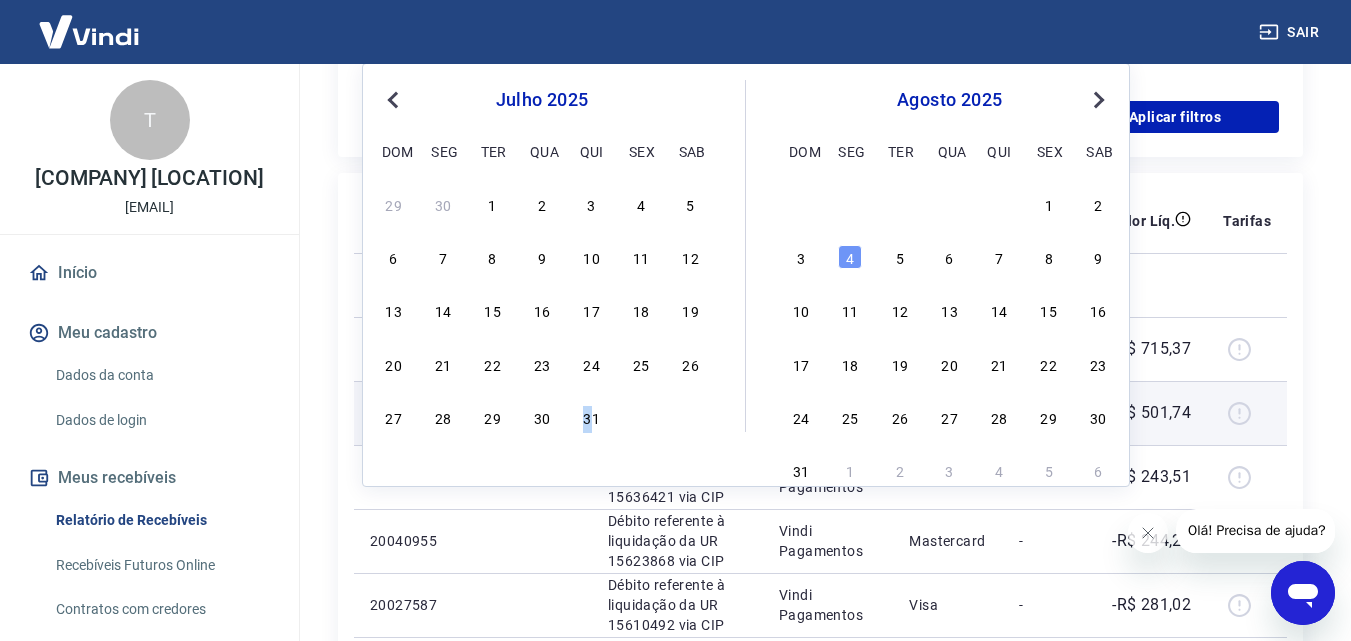 drag, startPoint x: 588, startPoint y: 423, endPoint x: 602, endPoint y: 419, distance: 14.56022 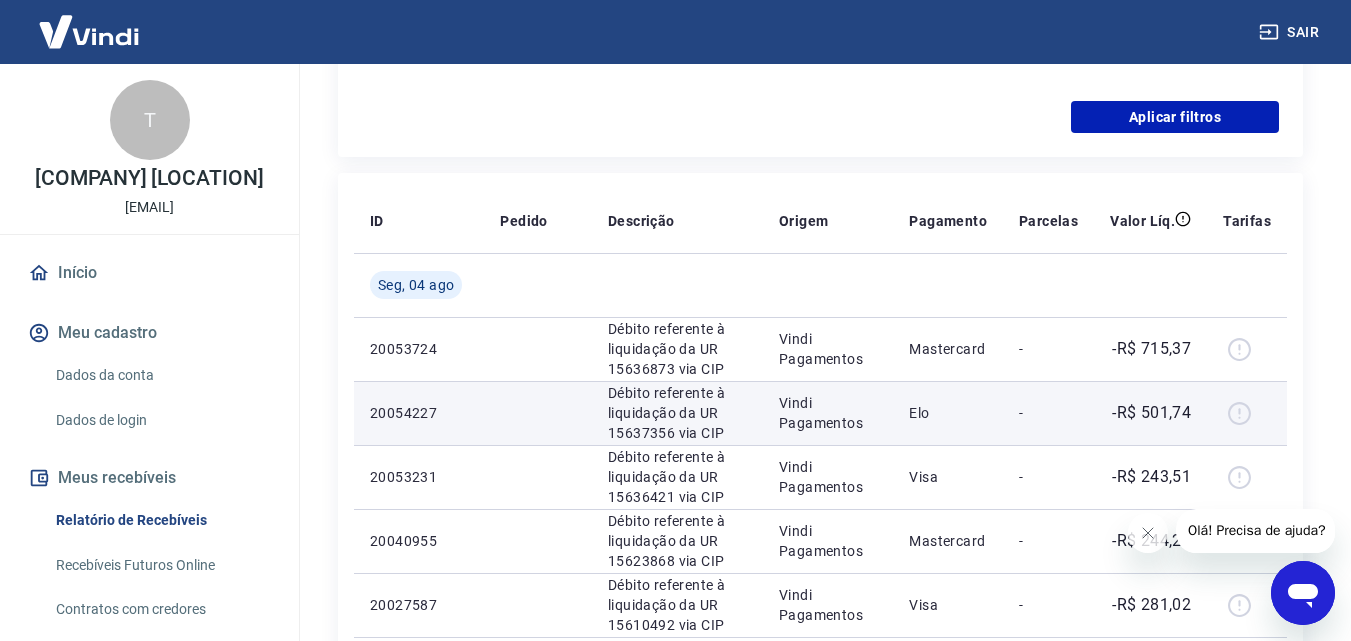 type on "31/07/2025" 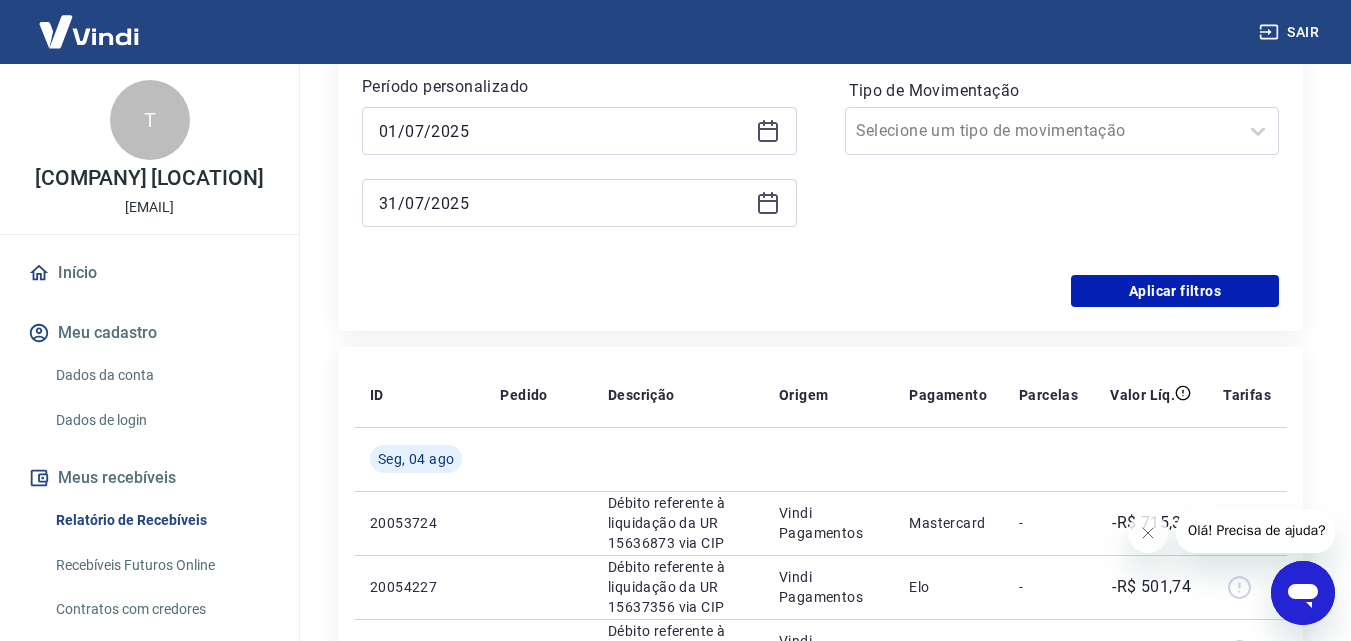 scroll, scrollTop: 300, scrollLeft: 0, axis: vertical 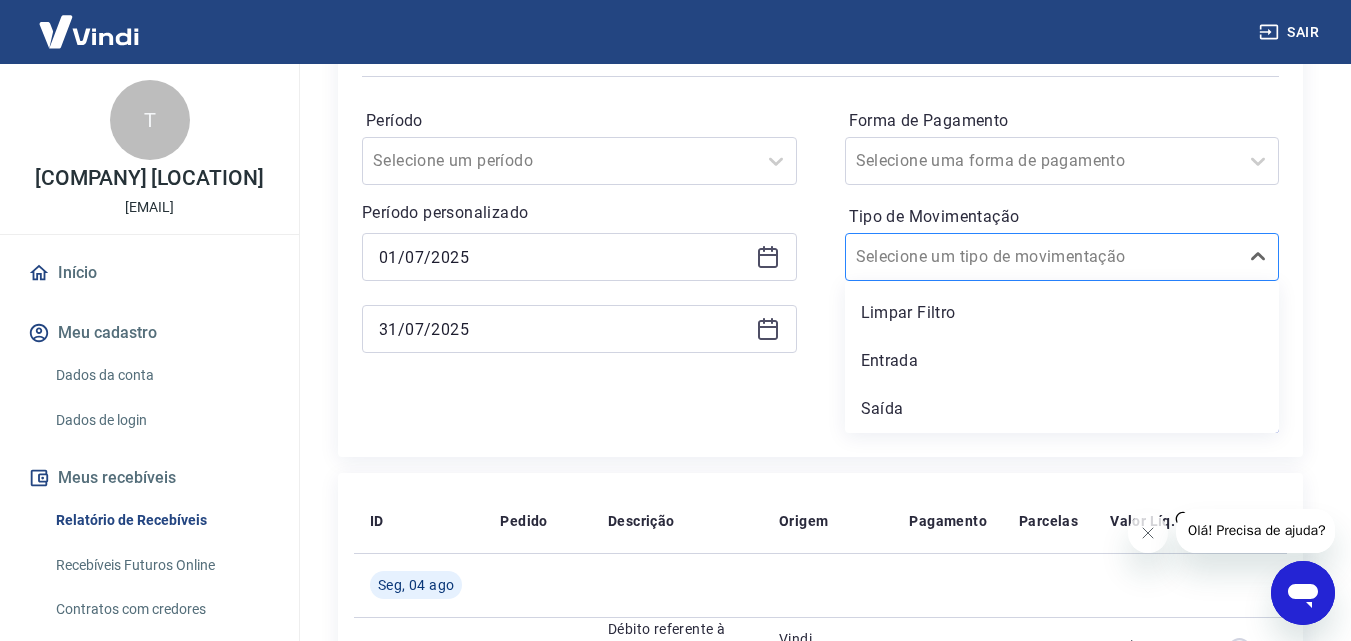 click at bounding box center (1042, 257) 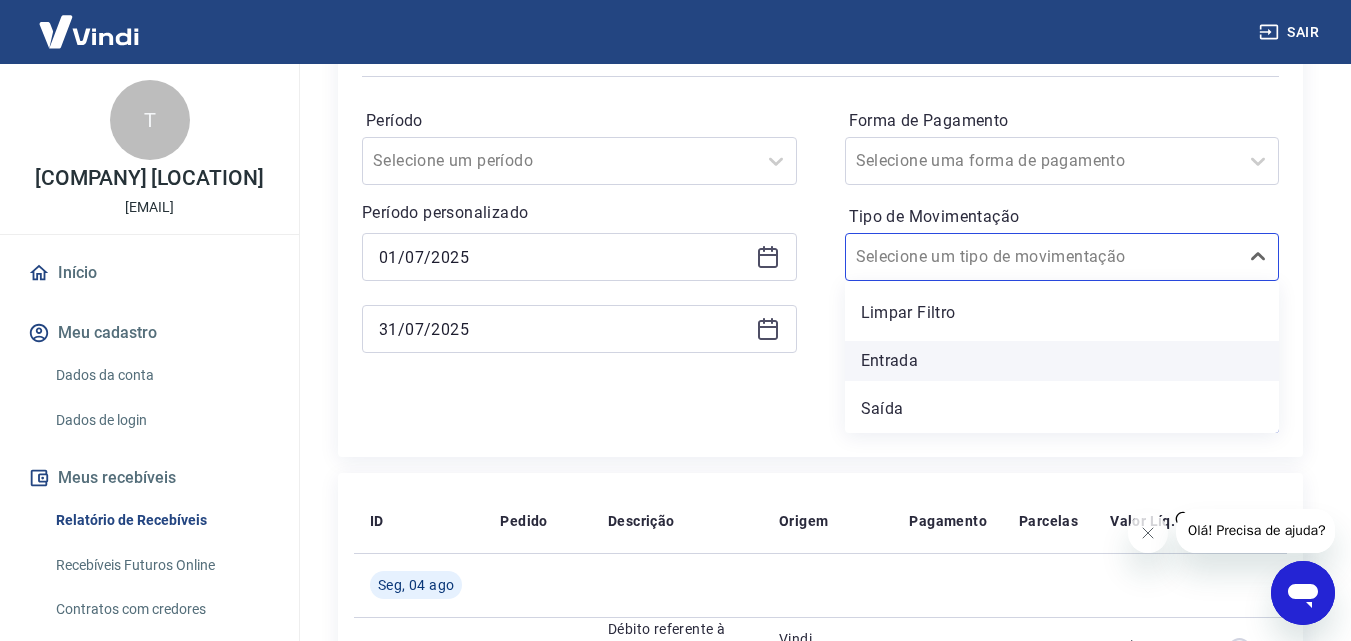click on "Entrada" at bounding box center [1062, 361] 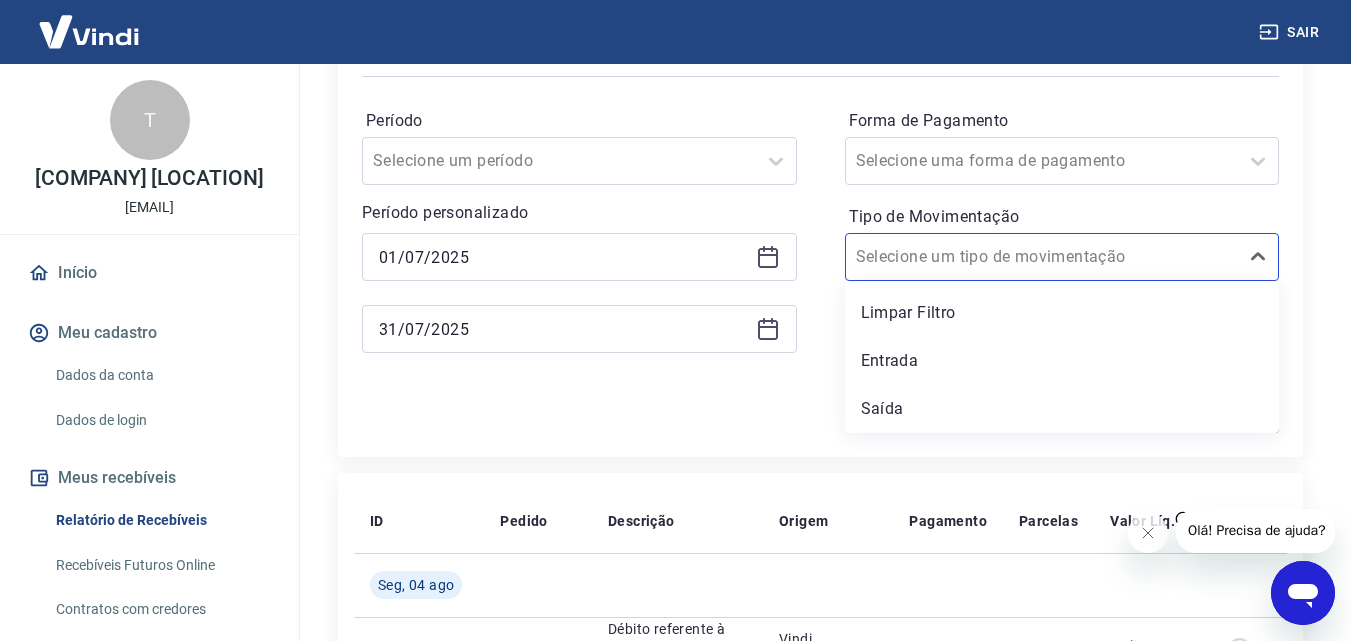 click on "Forma de Pagamento Selecione uma forma de pagamento Tipo de Movimentação option Entrada focused, 2 of 3. 3 results available. Use Up and Down to choose options, press Enter to select the currently focused option, press Escape to exit the menu, press Tab to select the option and exit the menu. Selecione um tipo de movimentação Limpar Filtro Entrada Saída" at bounding box center [1062, 241] 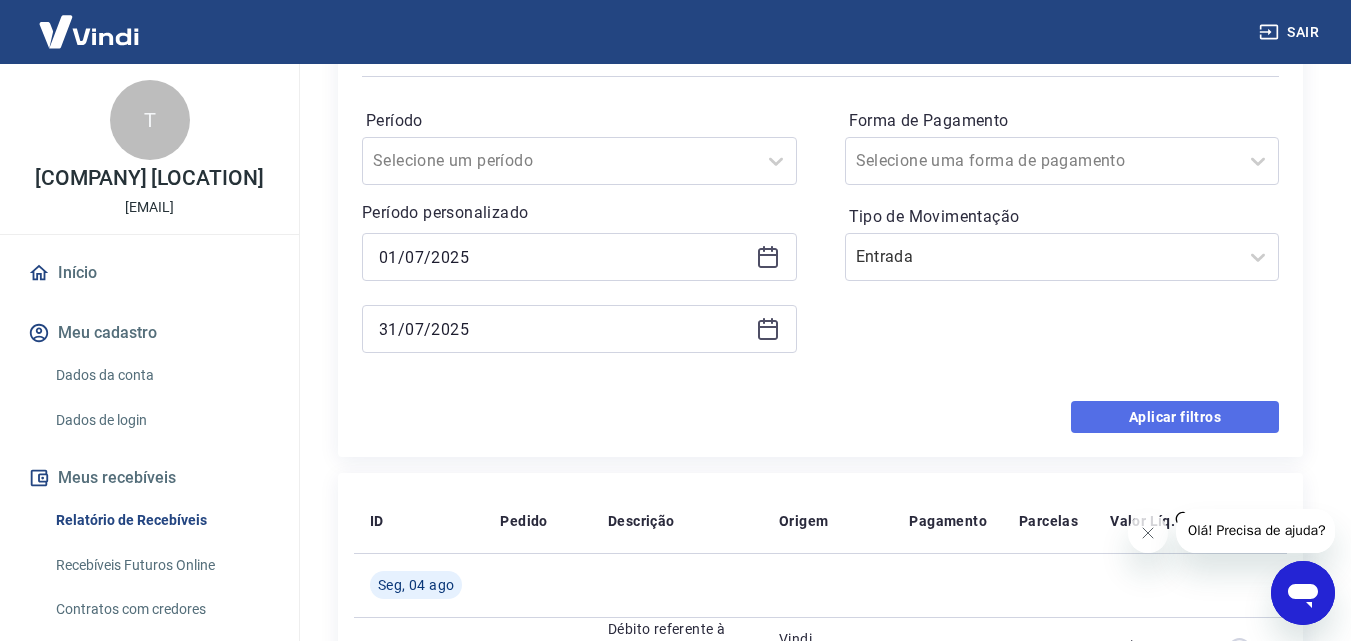 click on "Aplicar filtros" at bounding box center [1175, 417] 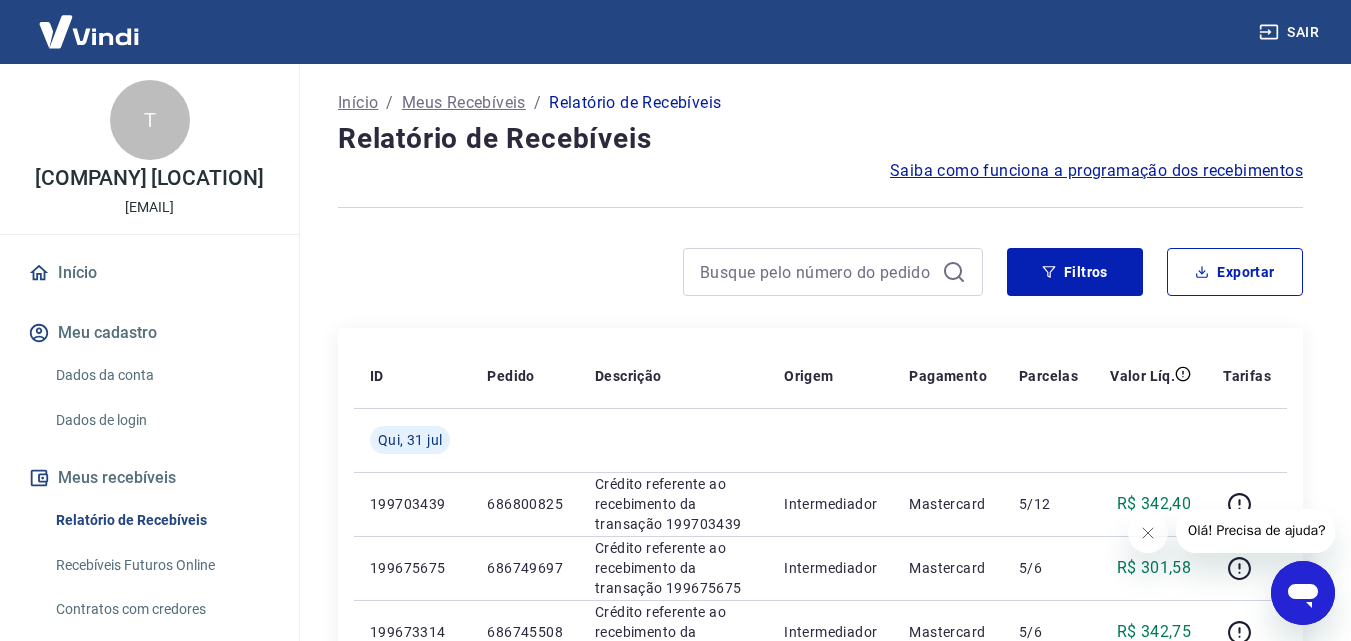 scroll, scrollTop: 0, scrollLeft: 0, axis: both 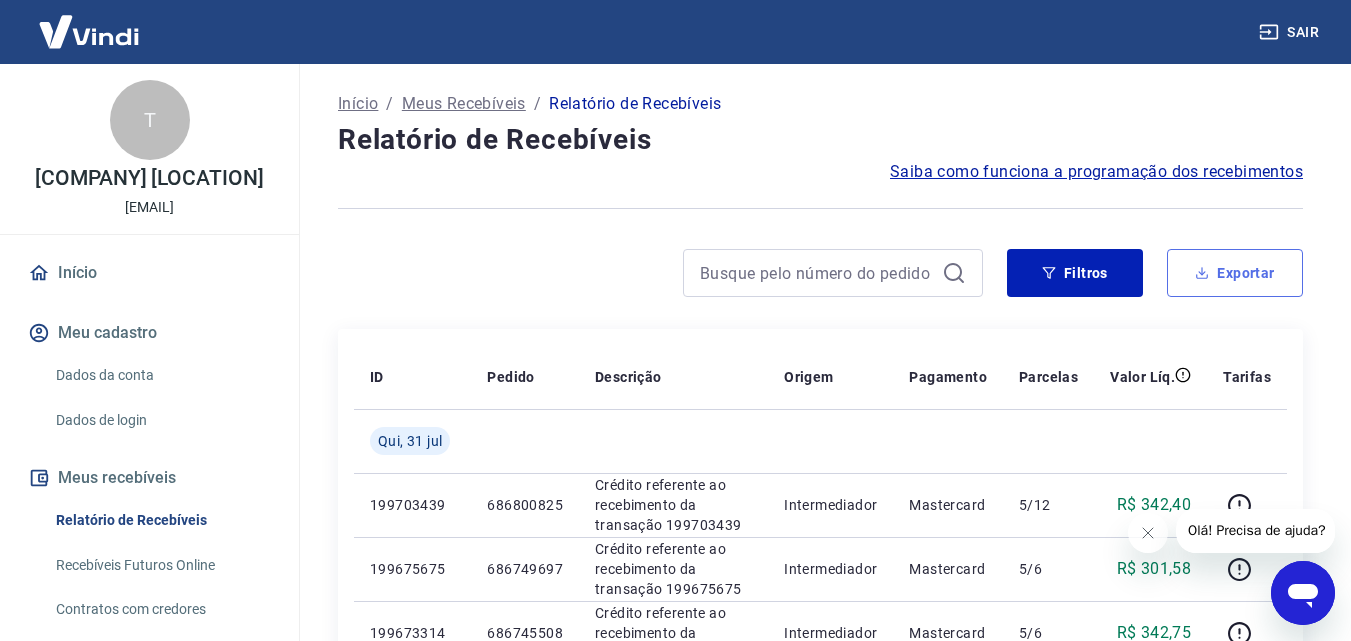 click on "Exportar" at bounding box center (1235, 273) 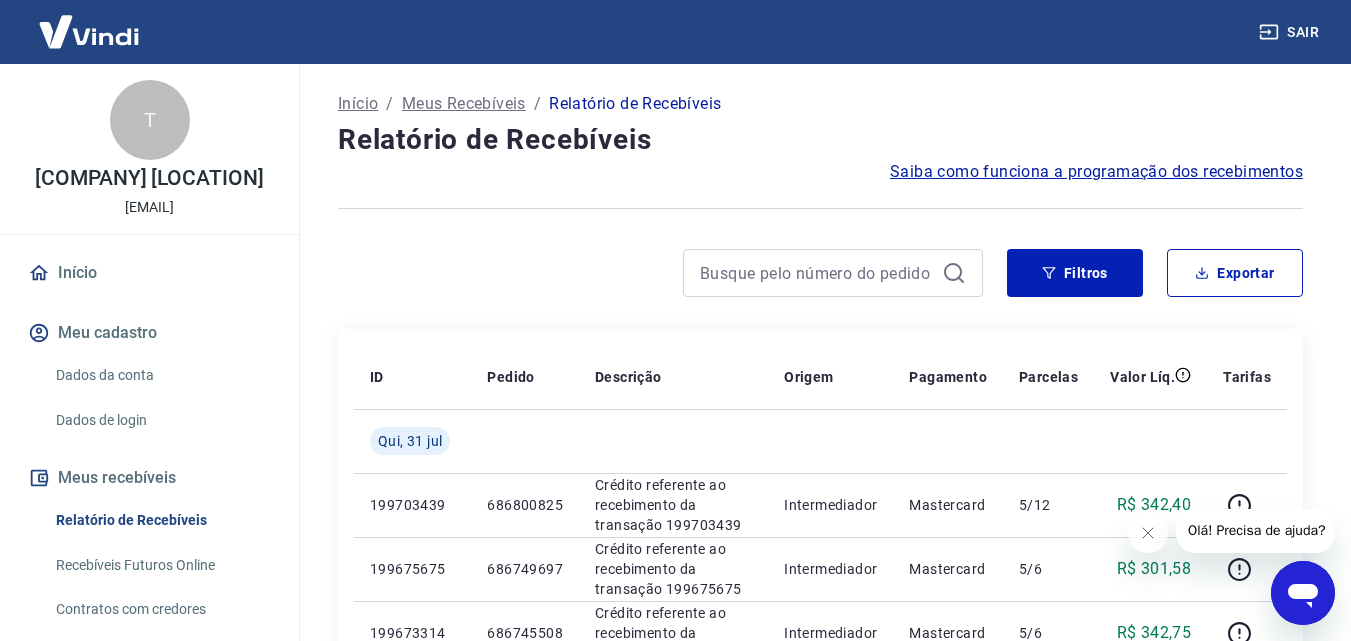 type on "01/07/2025" 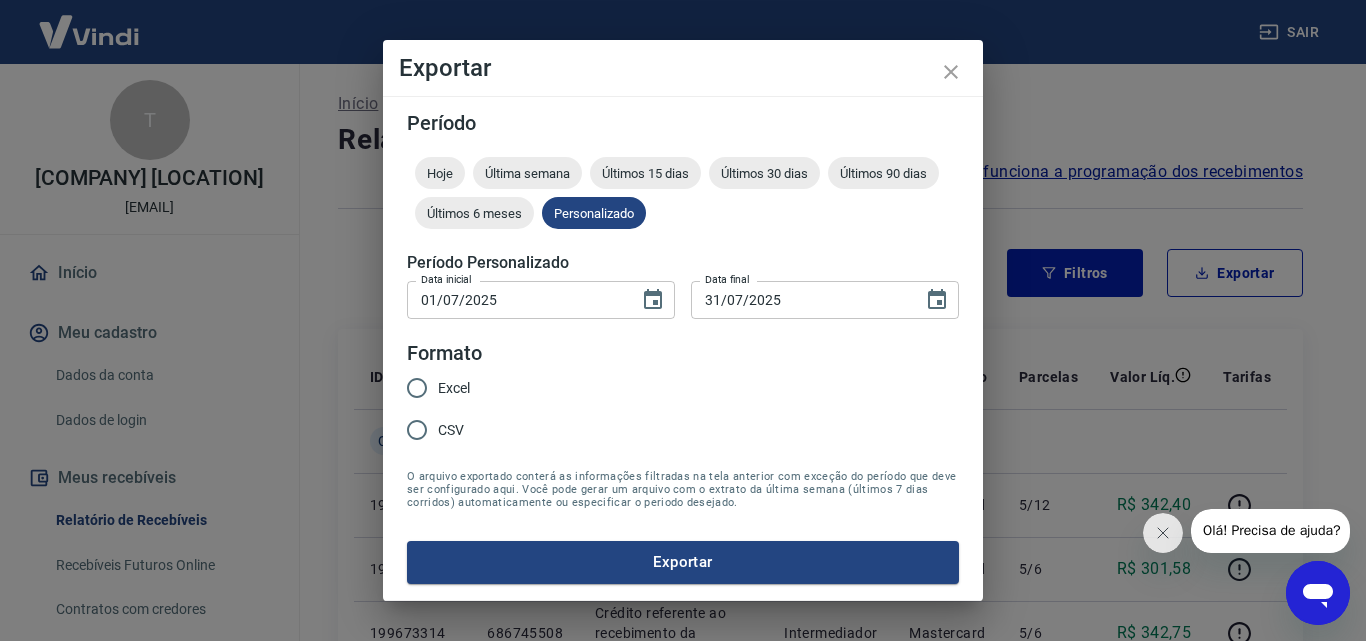 click on "Excel" at bounding box center (454, 388) 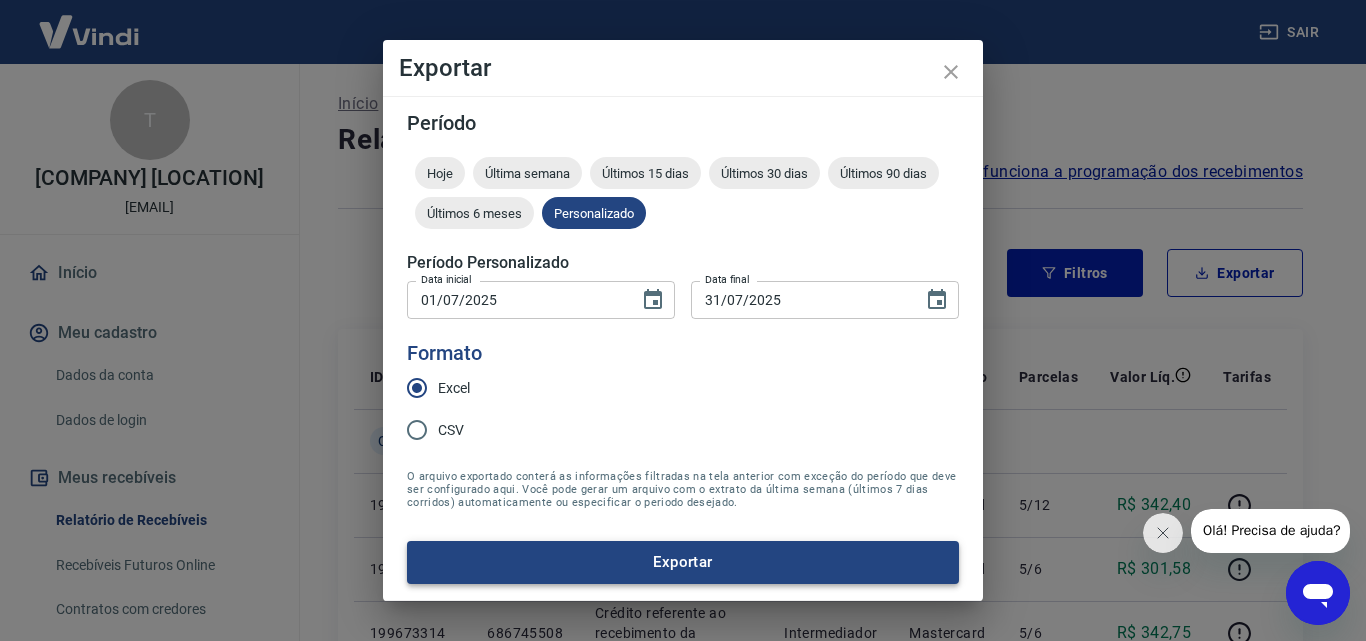click on "Exportar" at bounding box center [683, 562] 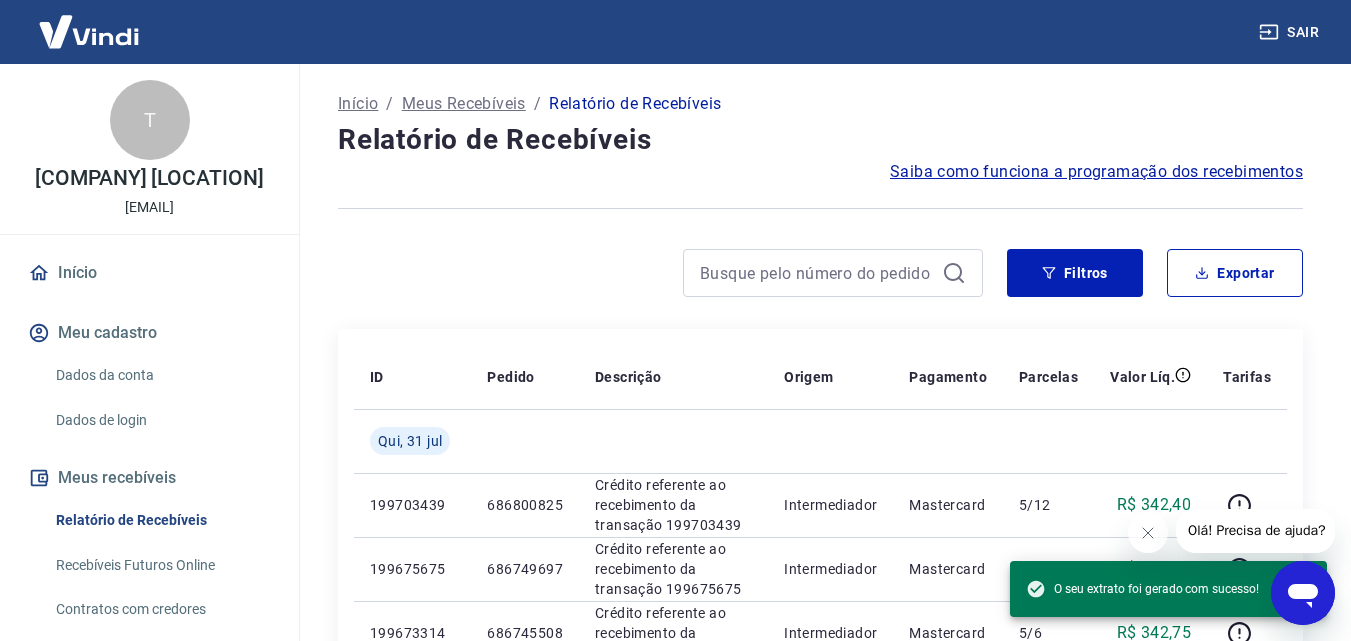 click on "Sair" at bounding box center [1291, 32] 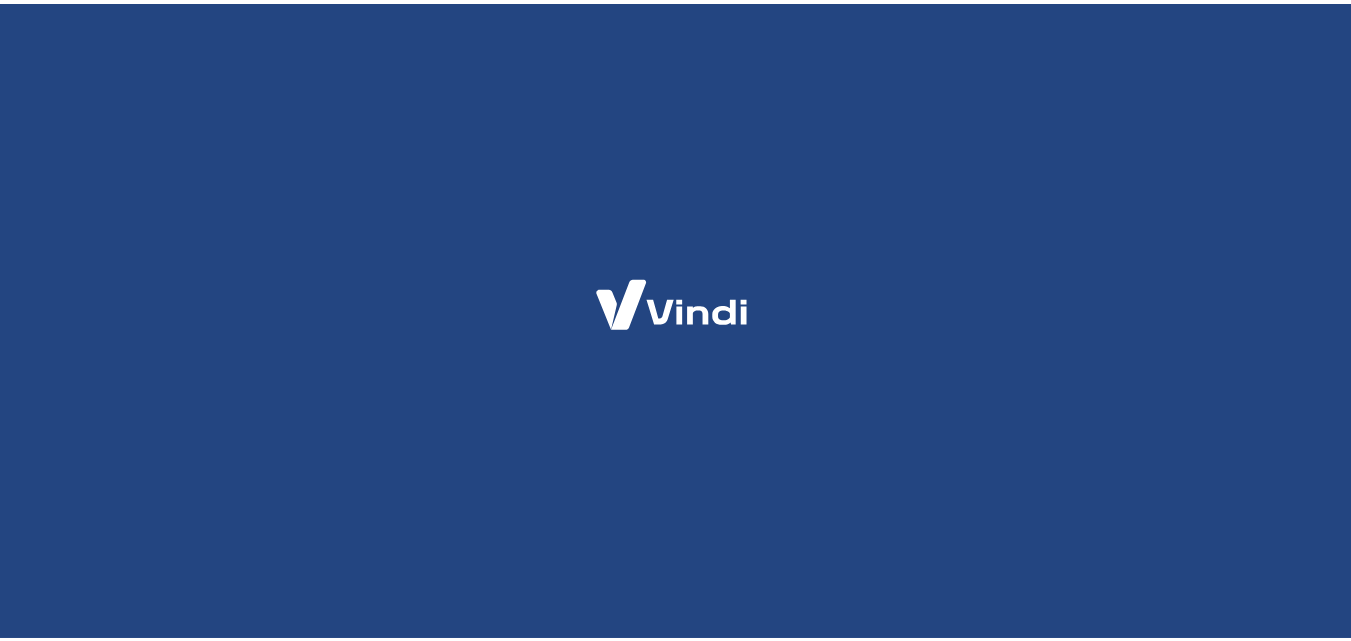 scroll, scrollTop: 0, scrollLeft: 0, axis: both 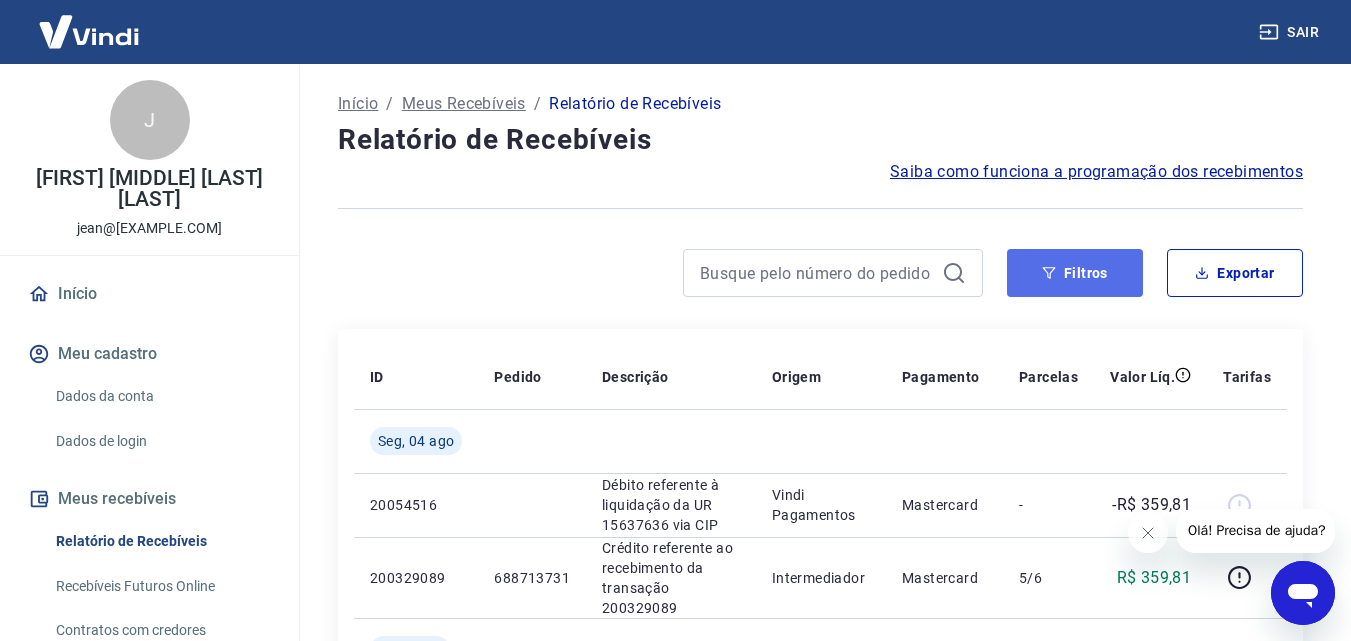 click on "Filtros" at bounding box center (1075, 273) 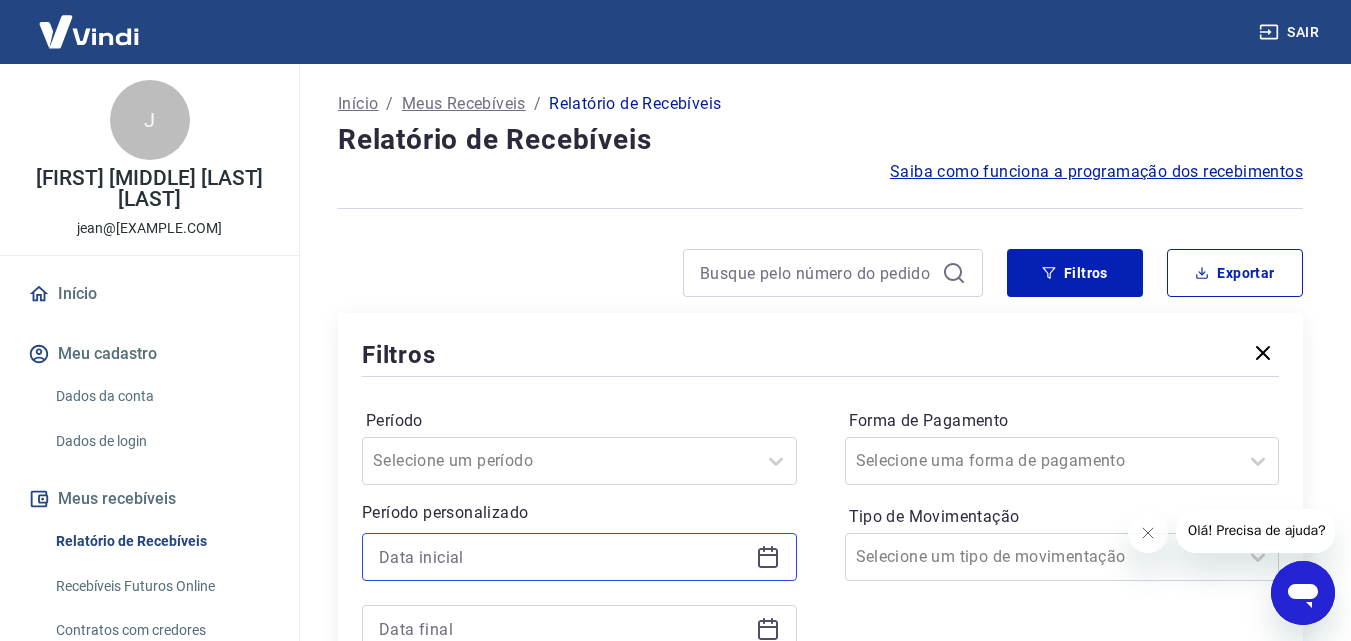 click at bounding box center [563, 557] 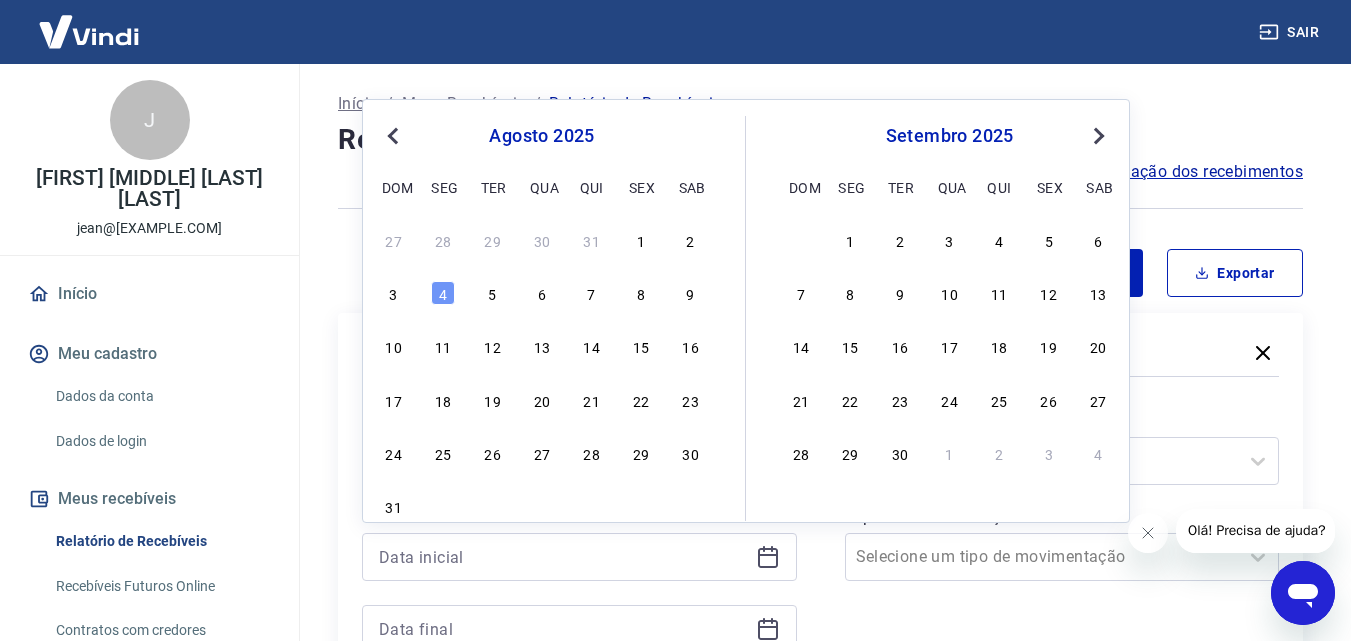 click on "Previous Month" at bounding box center (393, 136) 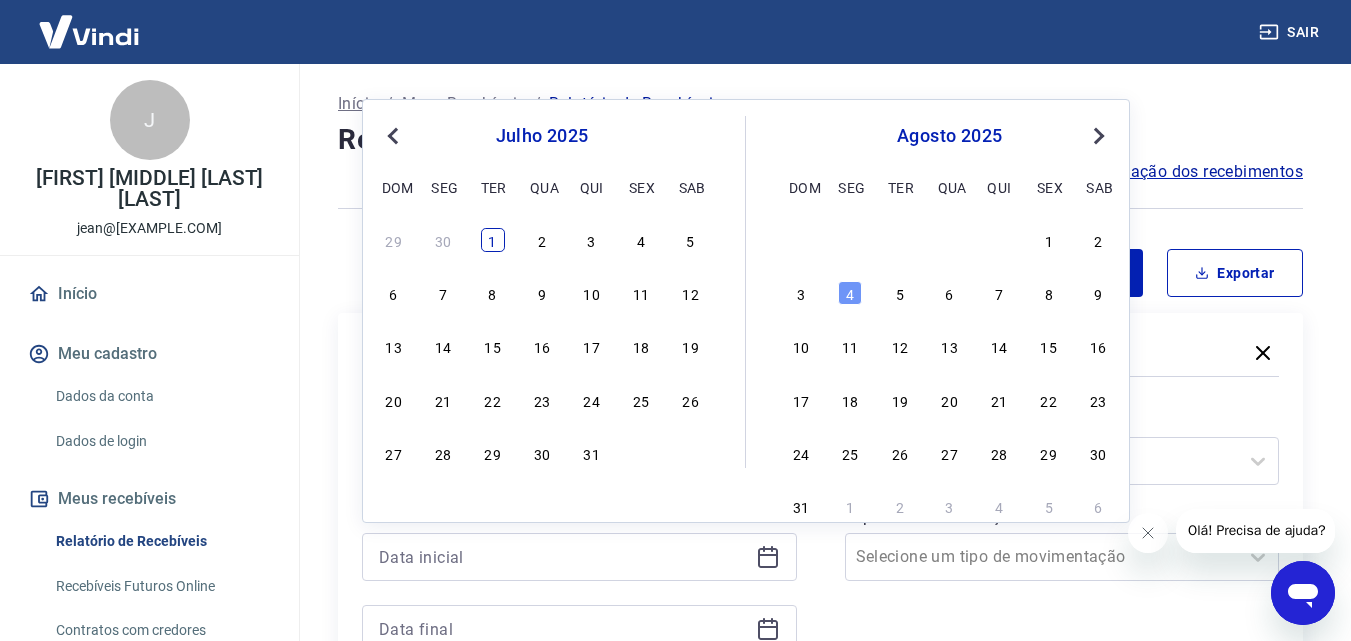click on "1" at bounding box center (493, 240) 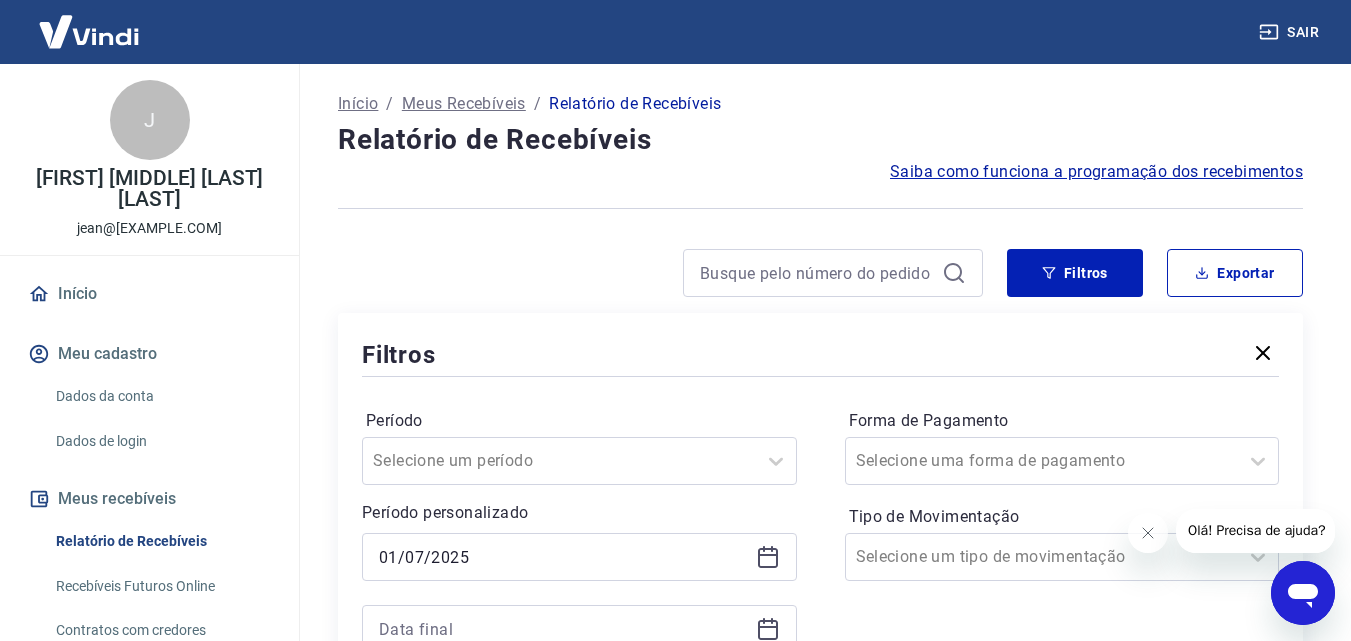 type on "01/07/2025" 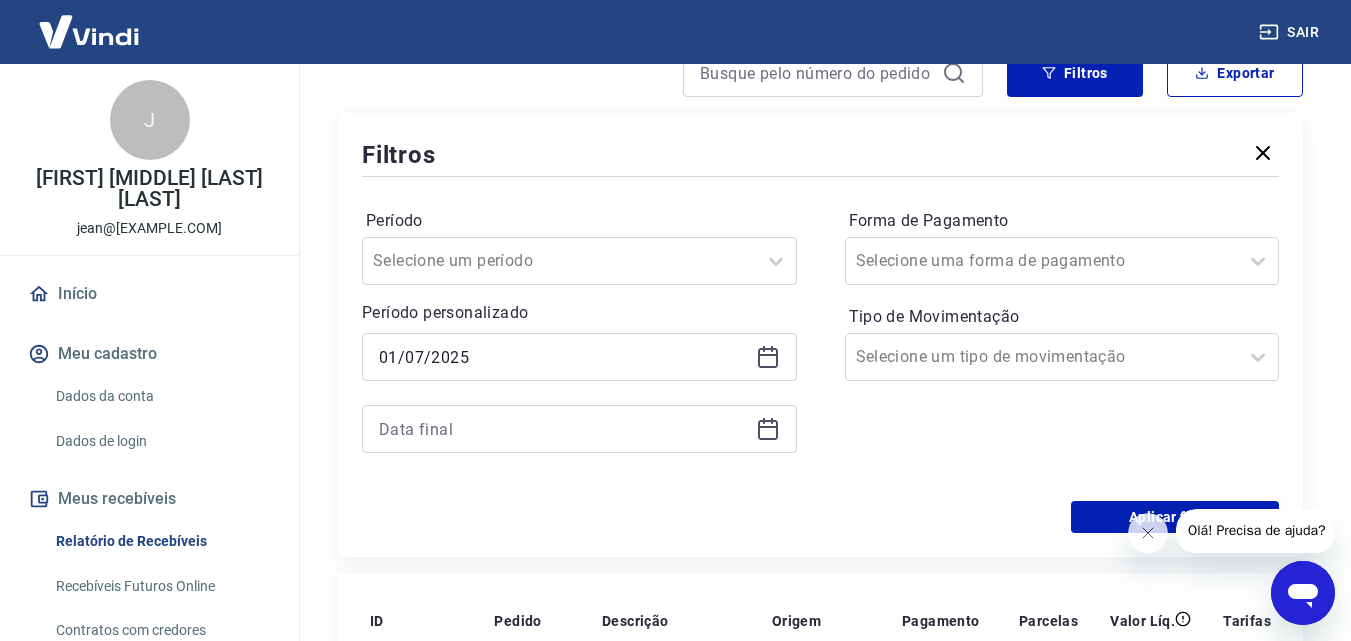 click at bounding box center [579, 429] 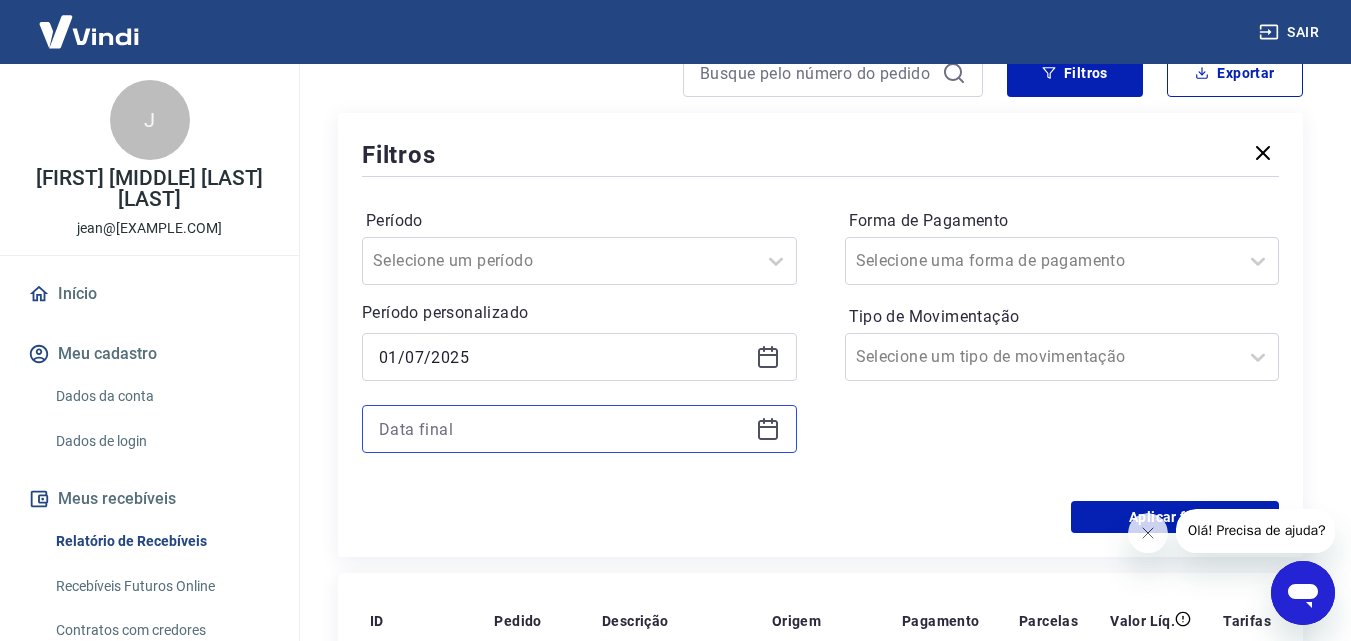 click at bounding box center [563, 429] 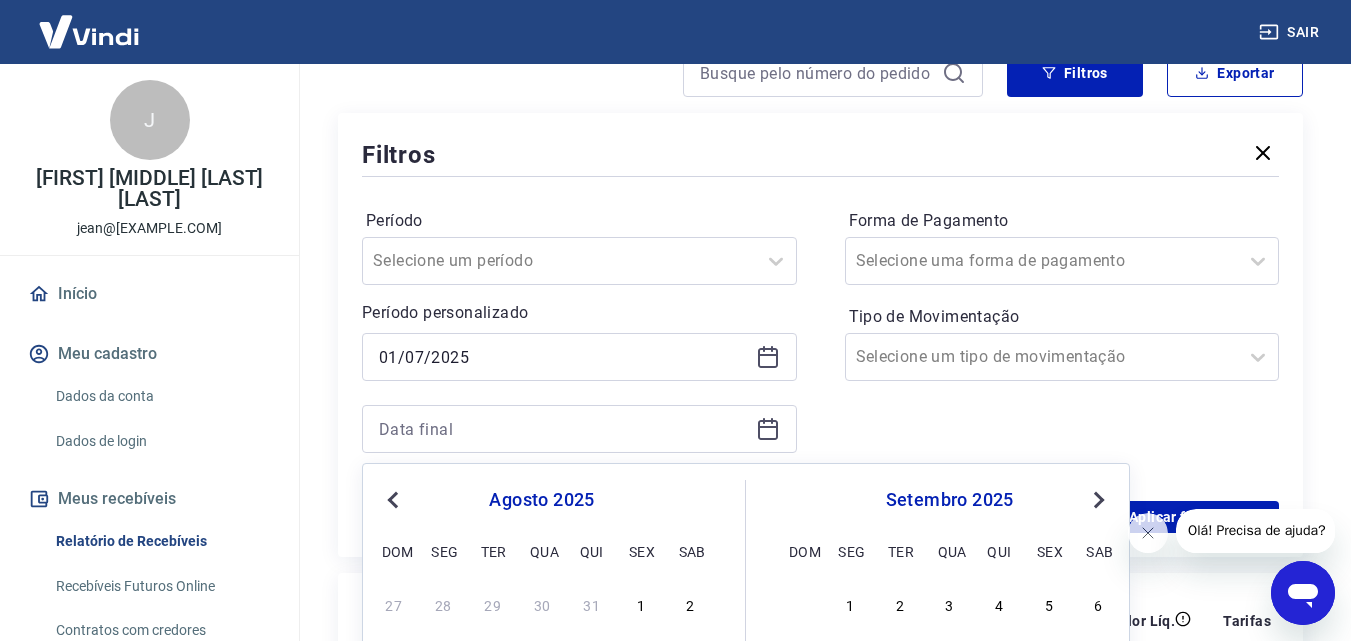 click on "Previous Month" at bounding box center [393, 500] 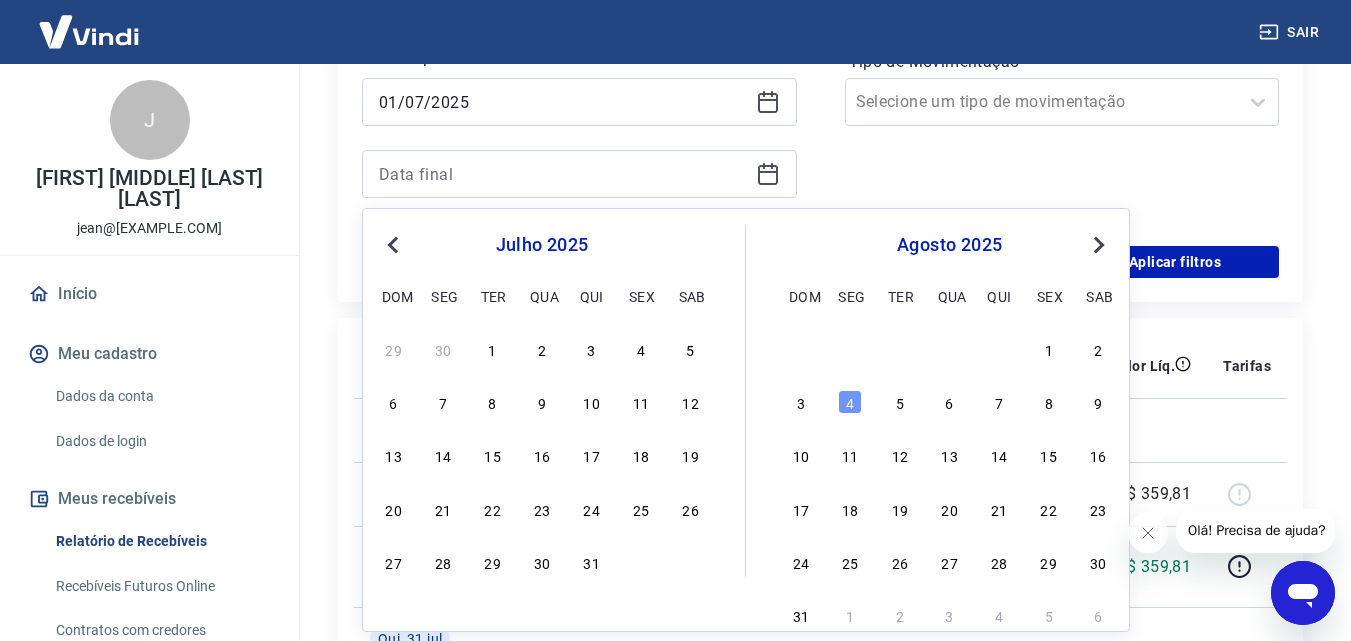 scroll, scrollTop: 500, scrollLeft: 0, axis: vertical 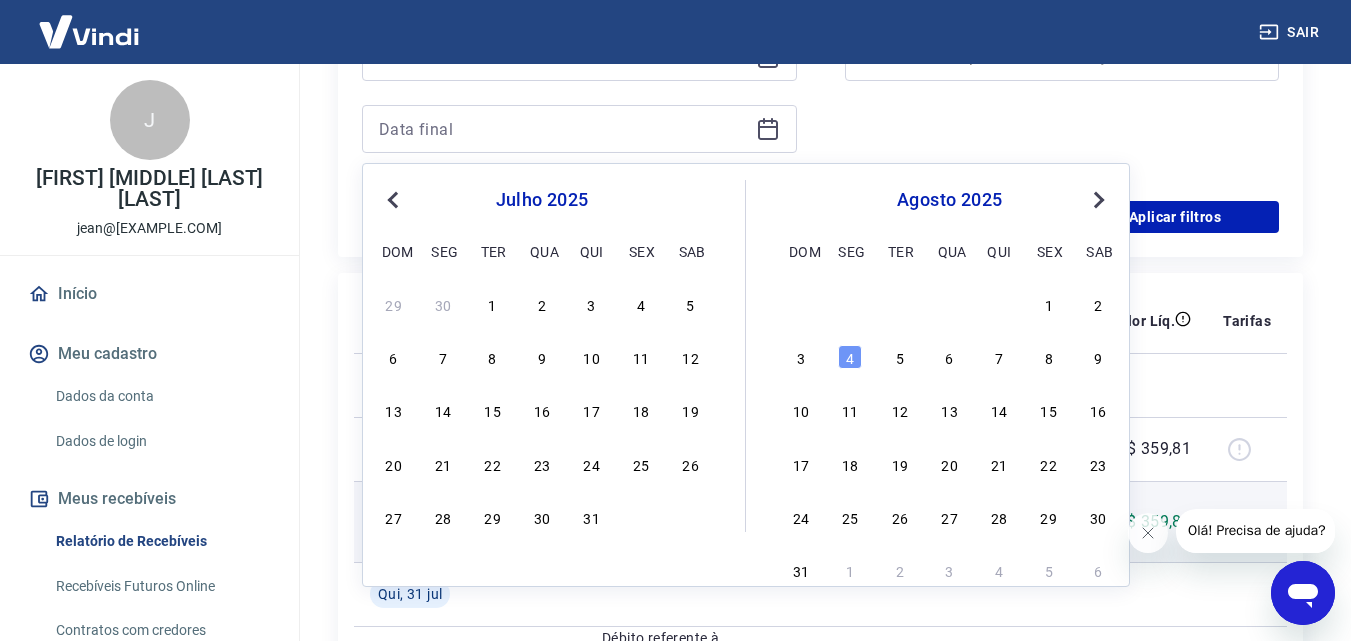 drag, startPoint x: 591, startPoint y: 508, endPoint x: 616, endPoint y: 515, distance: 25.96151 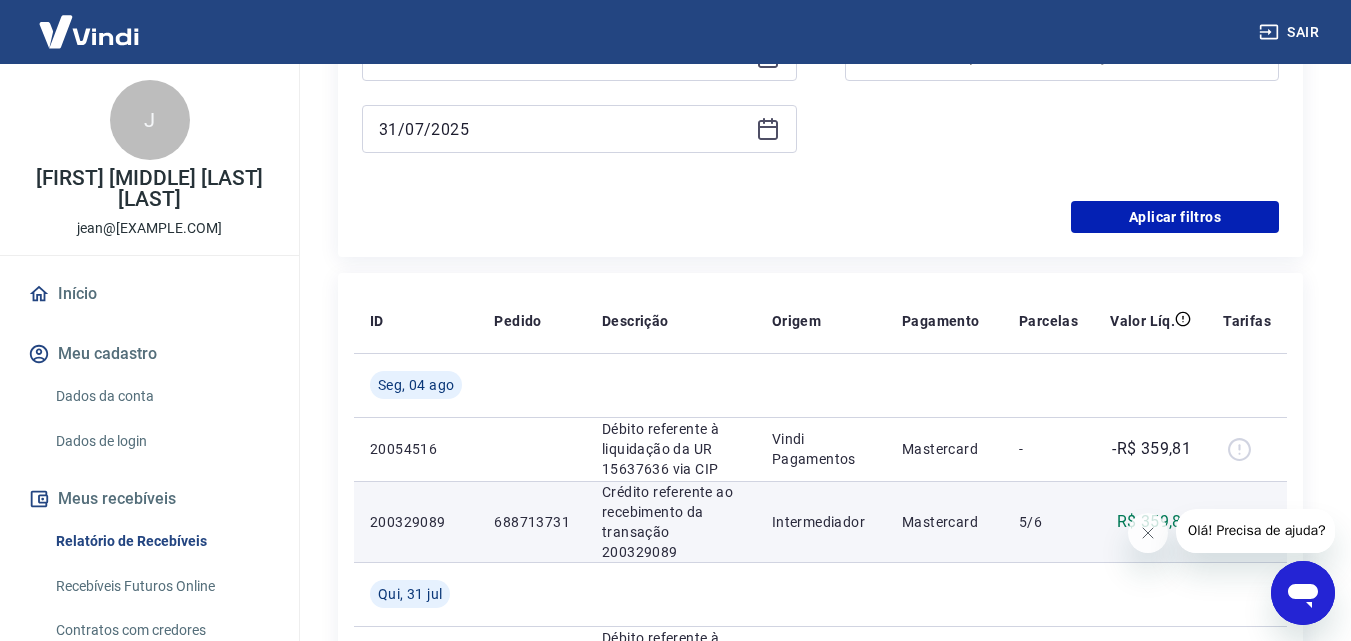 type on "31/07/2025" 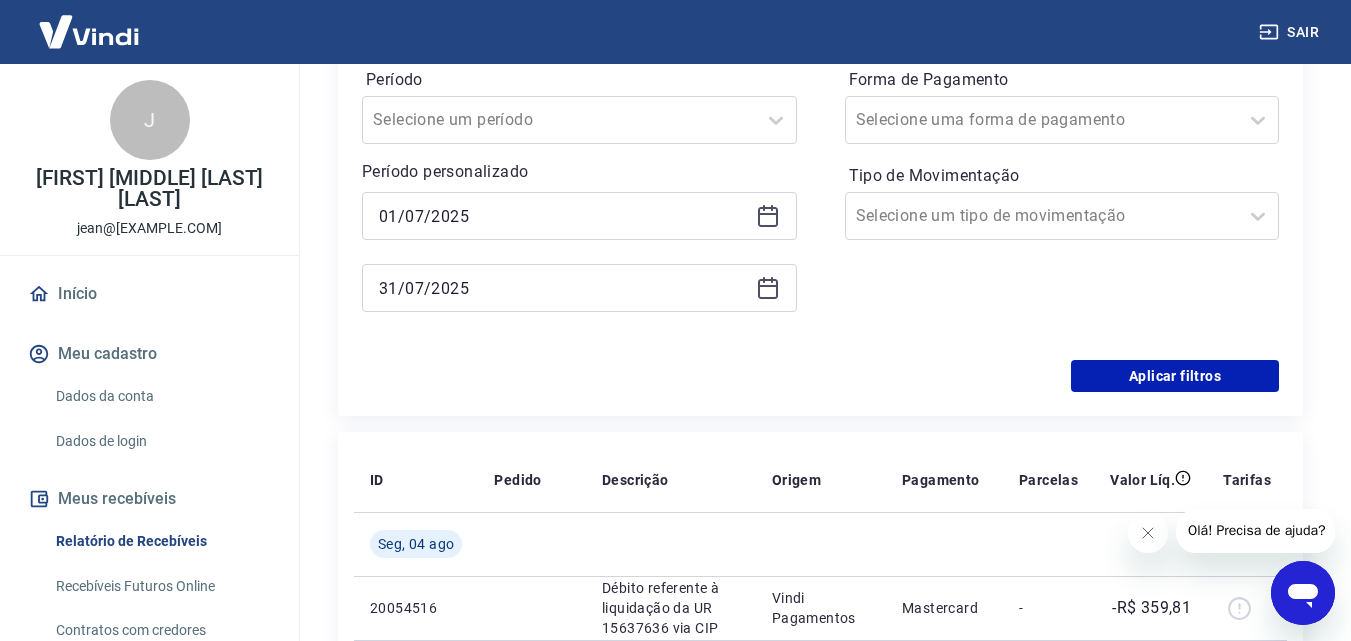scroll, scrollTop: 200, scrollLeft: 0, axis: vertical 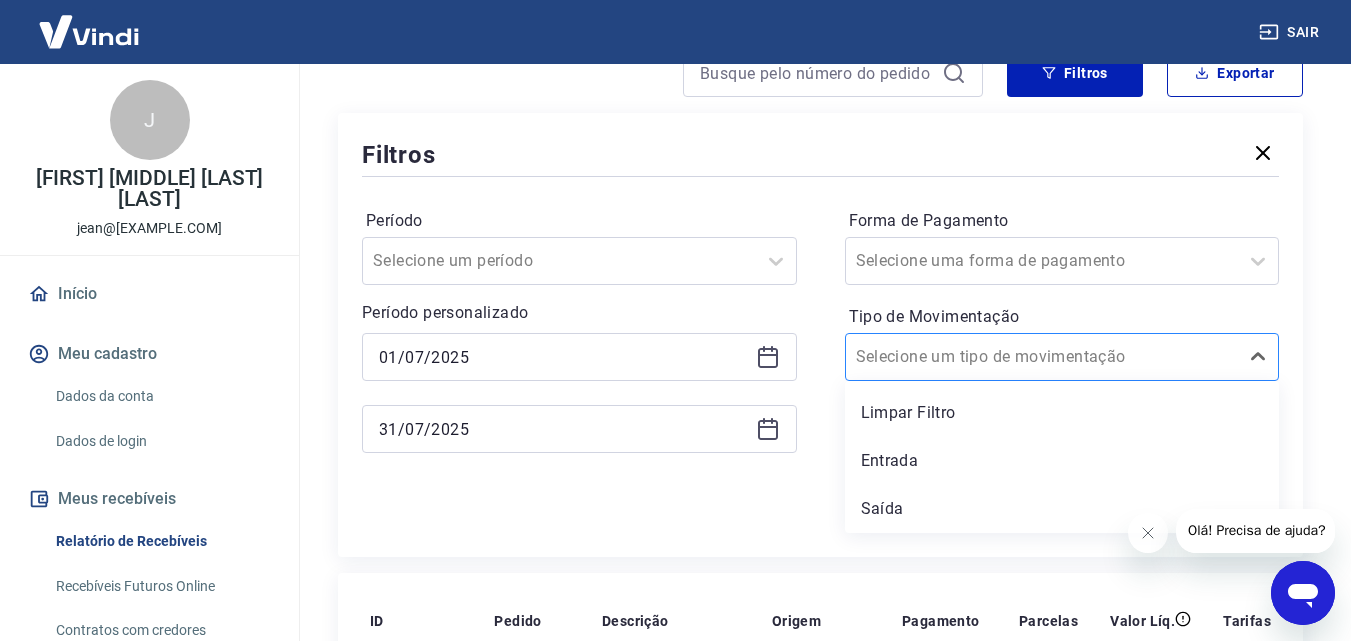 click on "Selecione um tipo de movimentação" at bounding box center [1062, 357] 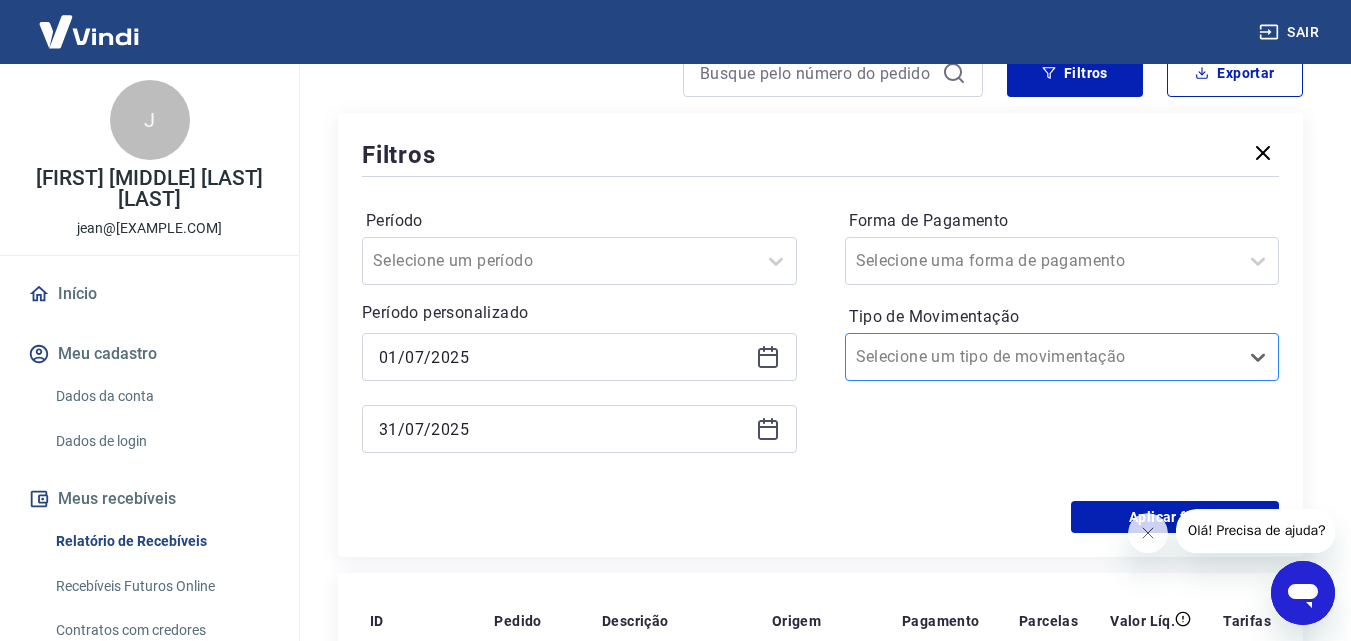 click at bounding box center (1042, 357) 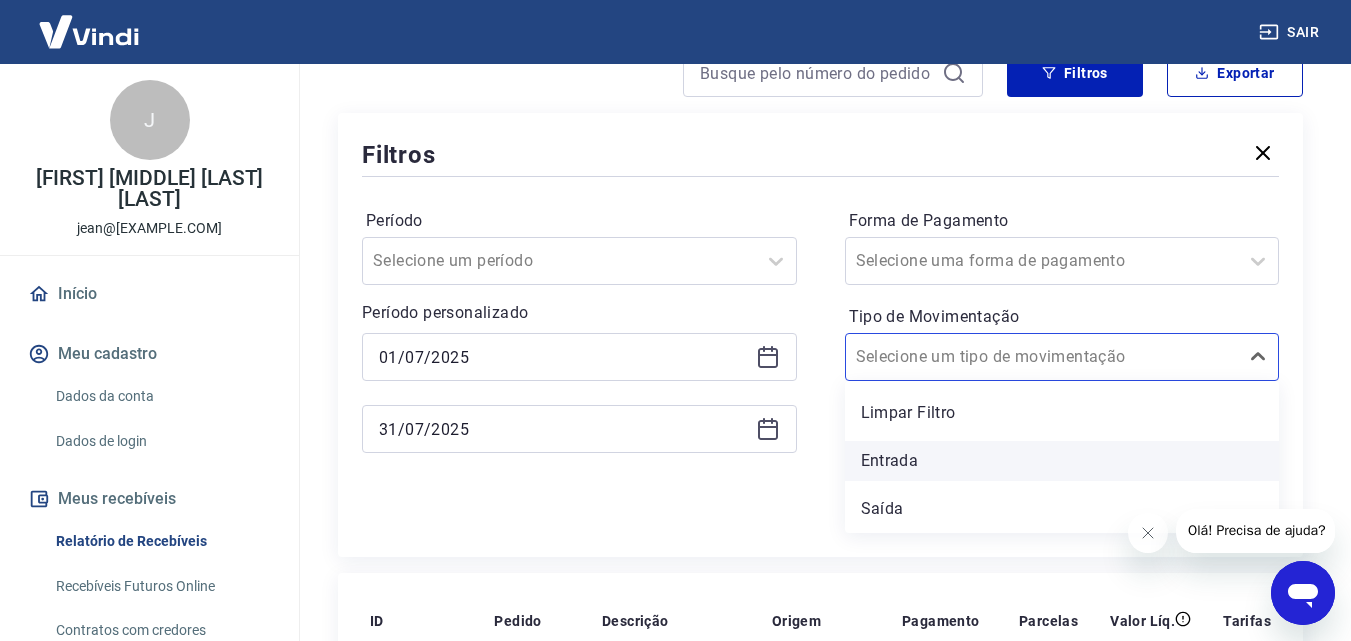 click on "Entrada" at bounding box center (1062, 461) 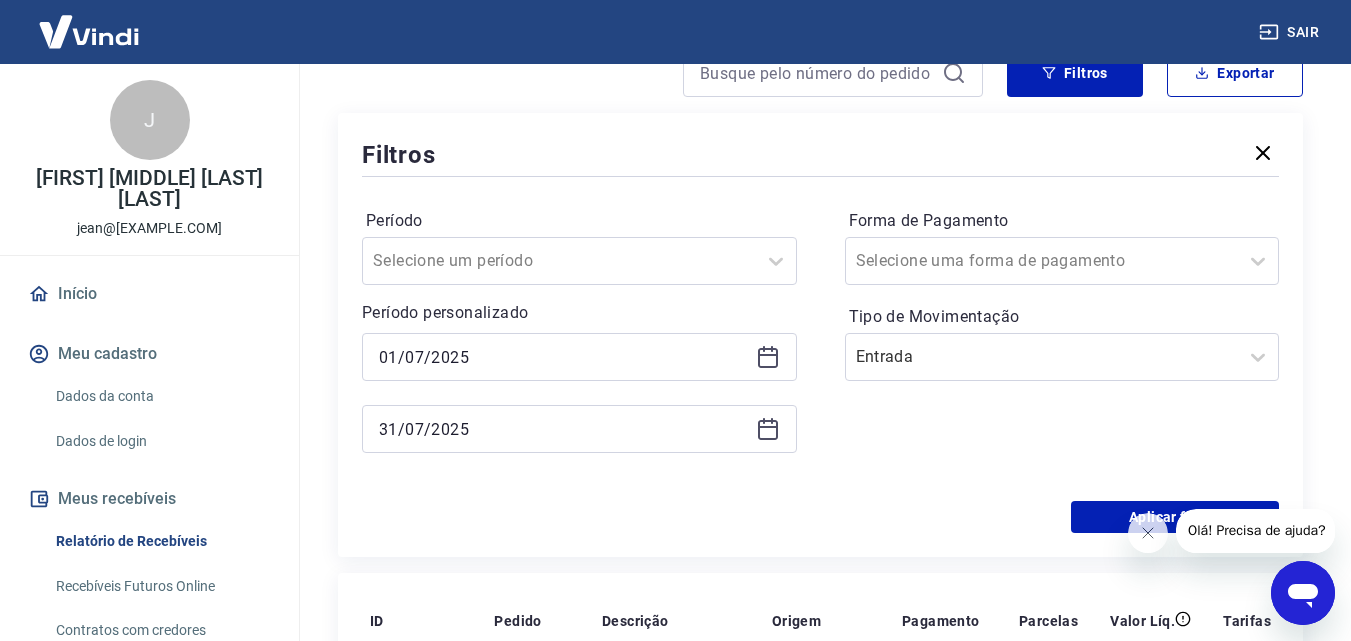scroll, scrollTop: 500, scrollLeft: 0, axis: vertical 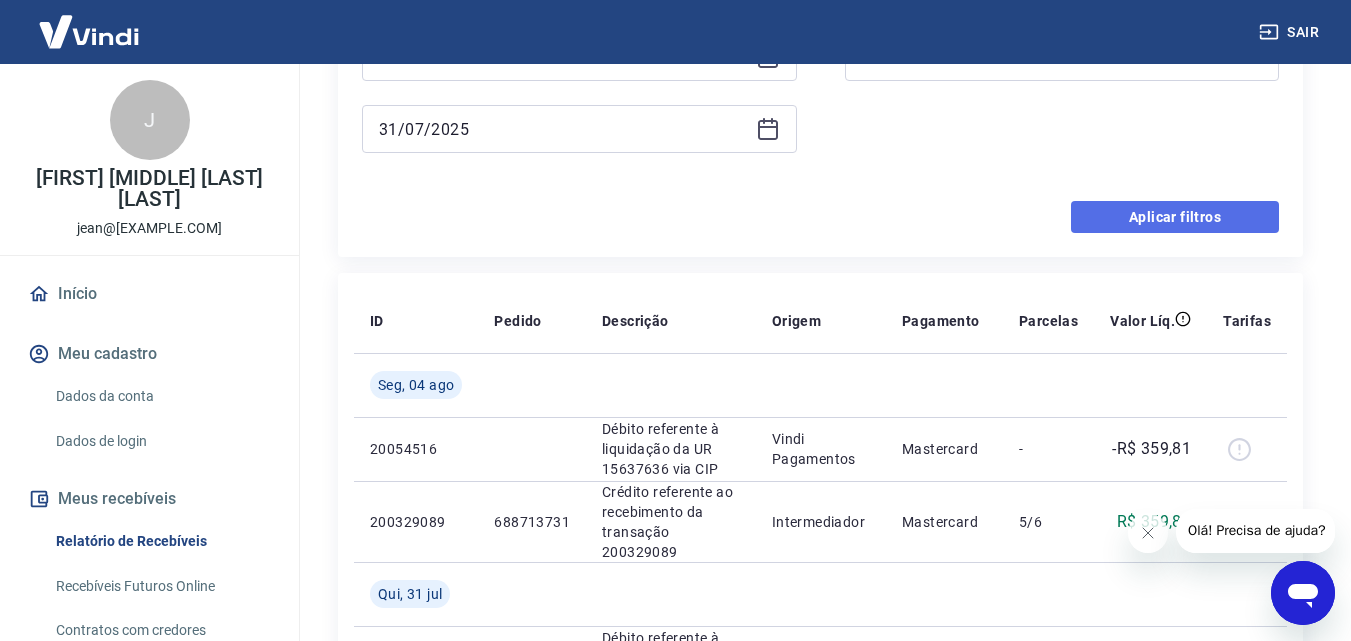 click on "Aplicar filtros" at bounding box center (1175, 217) 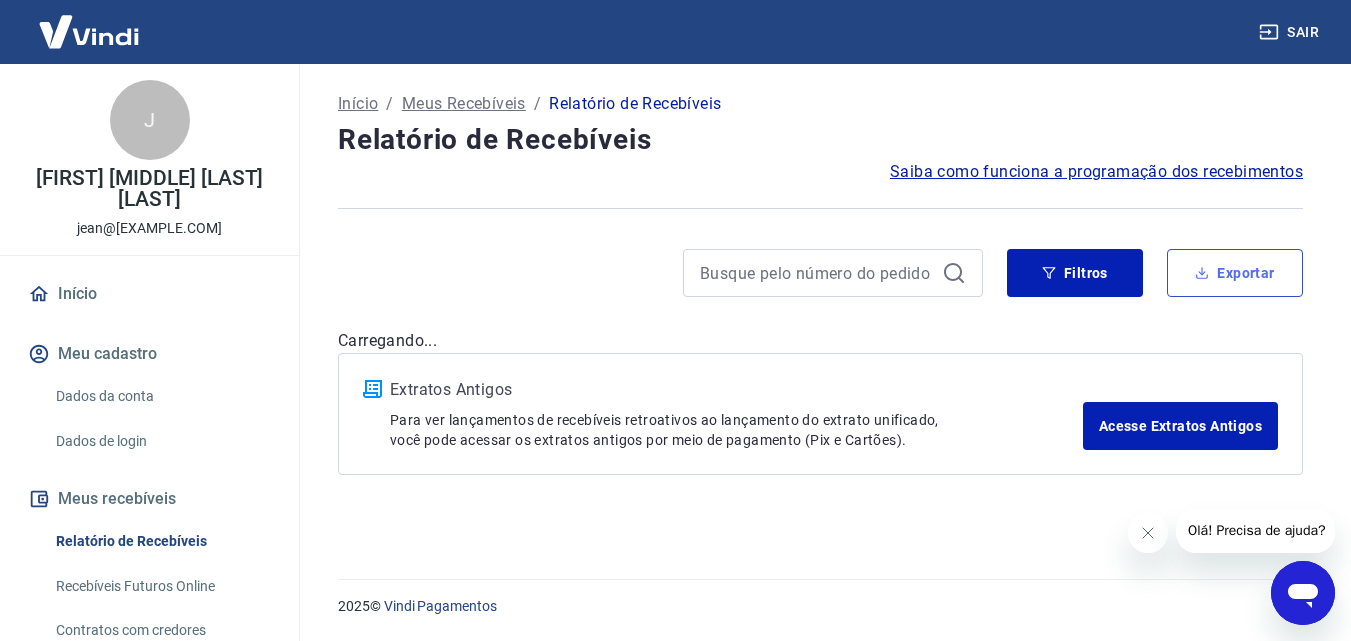 scroll, scrollTop: 0, scrollLeft: 0, axis: both 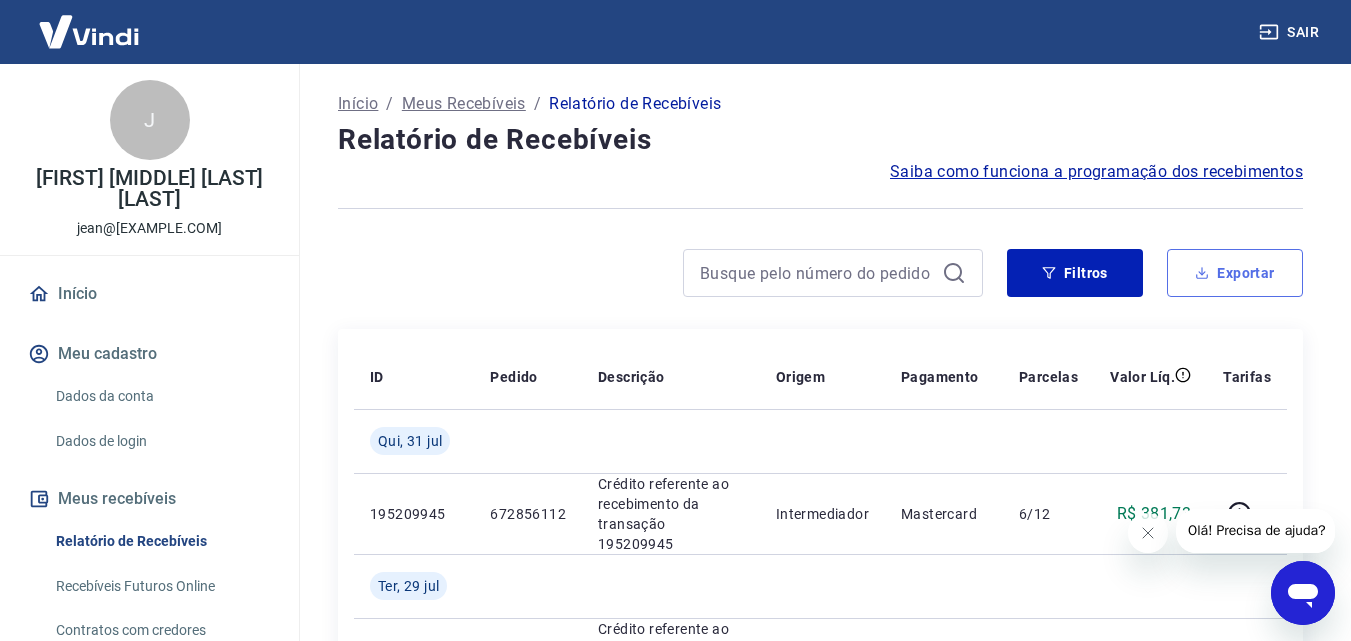 click on "Exportar" at bounding box center [1235, 273] 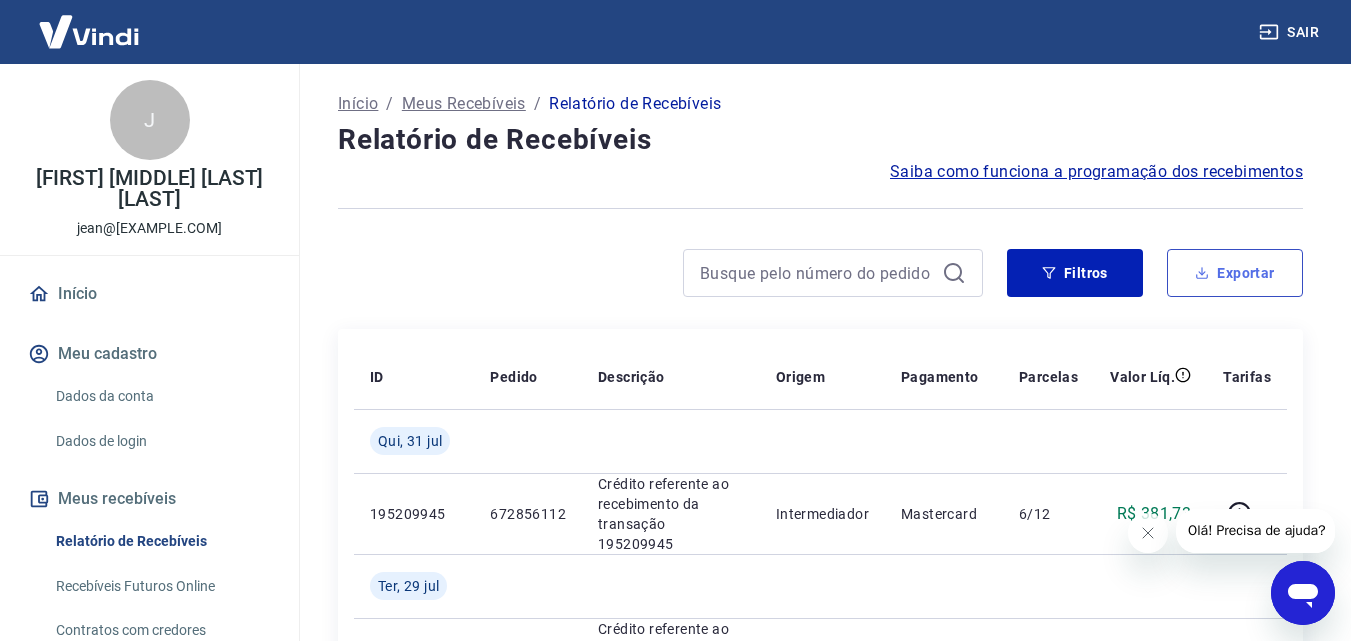 type on "01/07/2025" 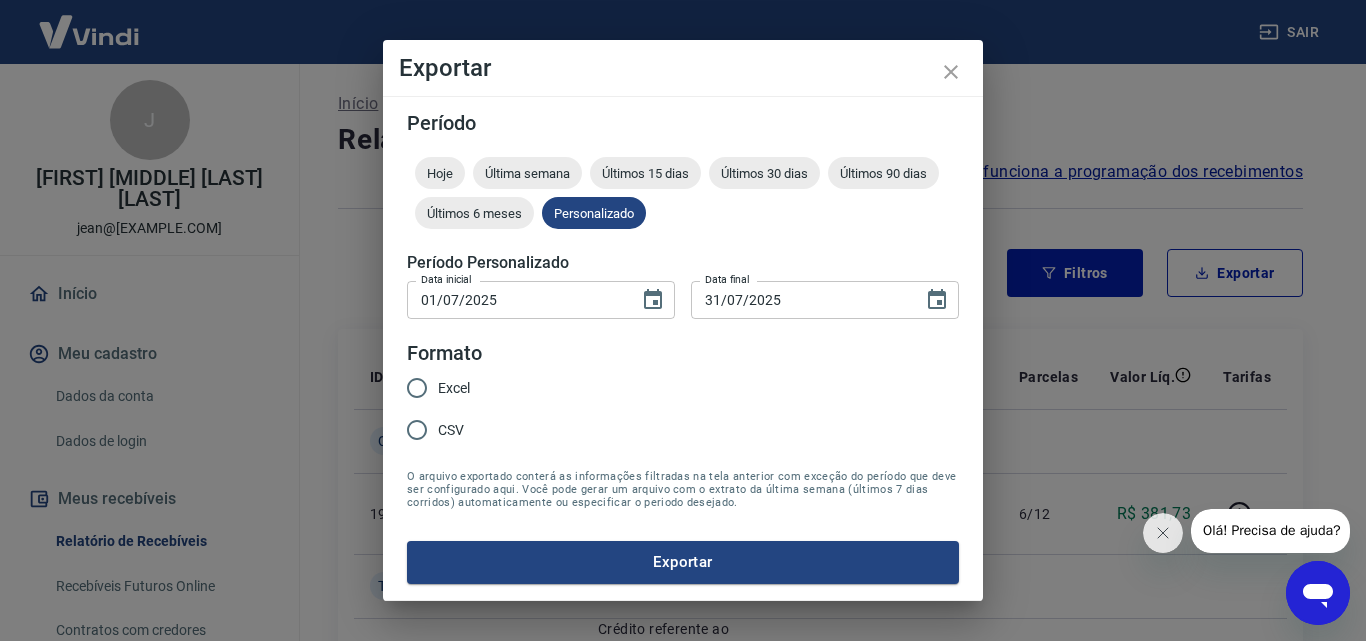 click on "Excel" at bounding box center [454, 388] 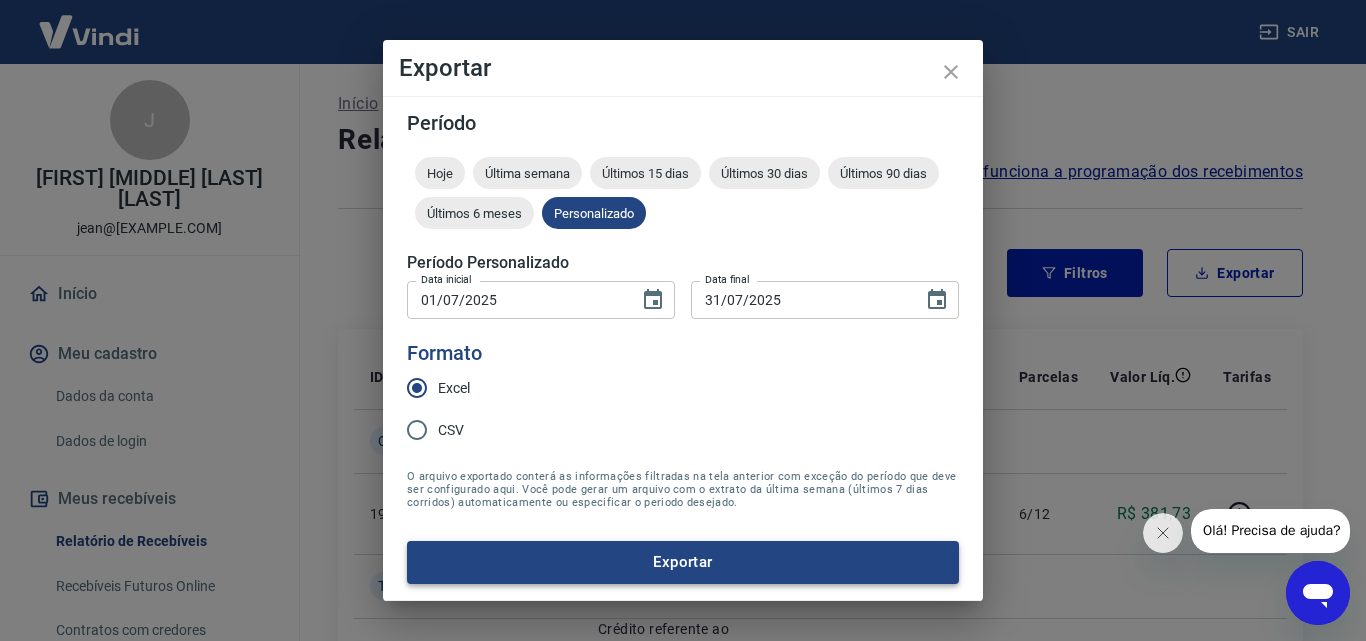 click on "Exportar" at bounding box center [683, 562] 